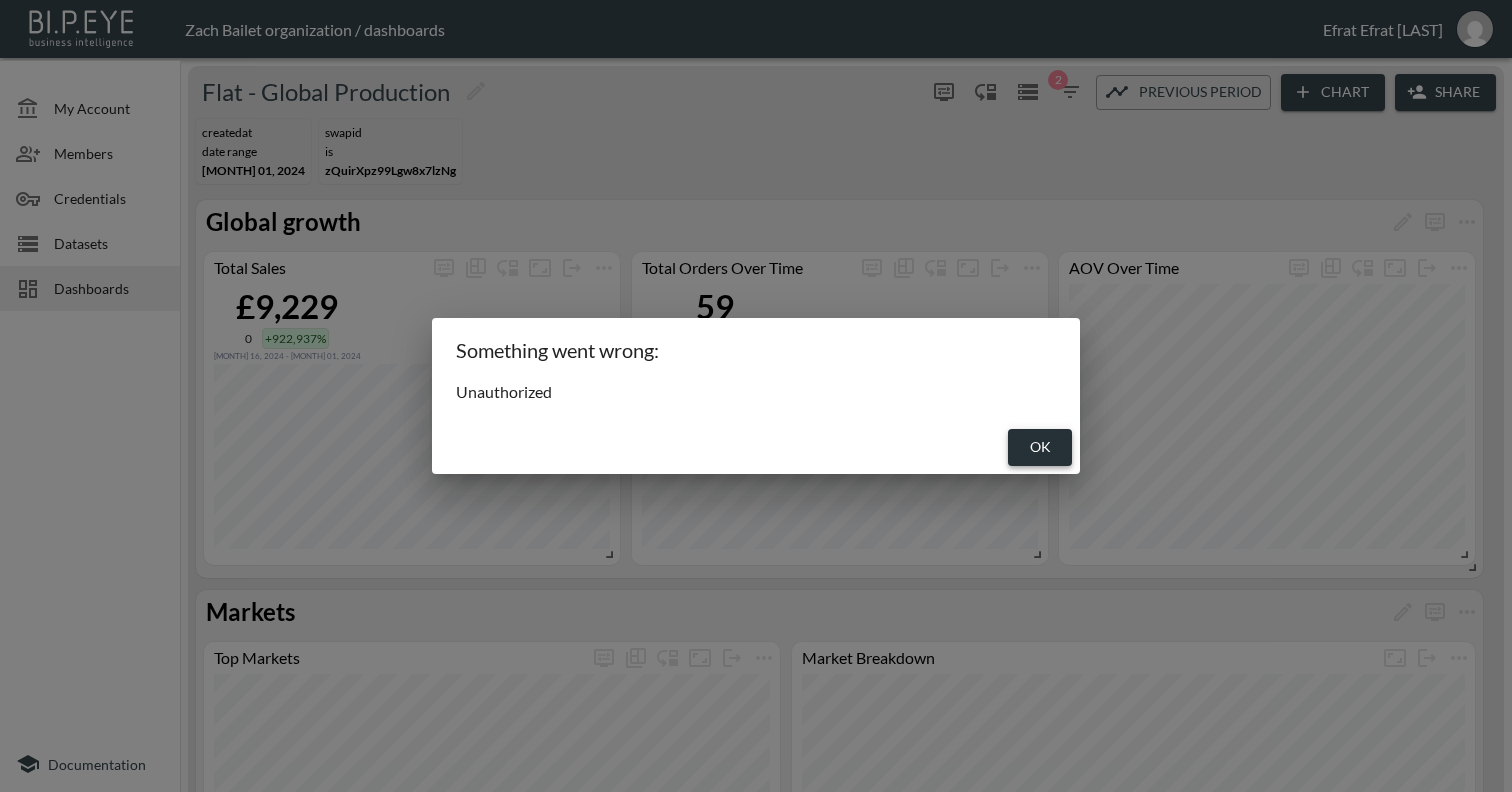 scroll, scrollTop: 0, scrollLeft: 0, axis: both 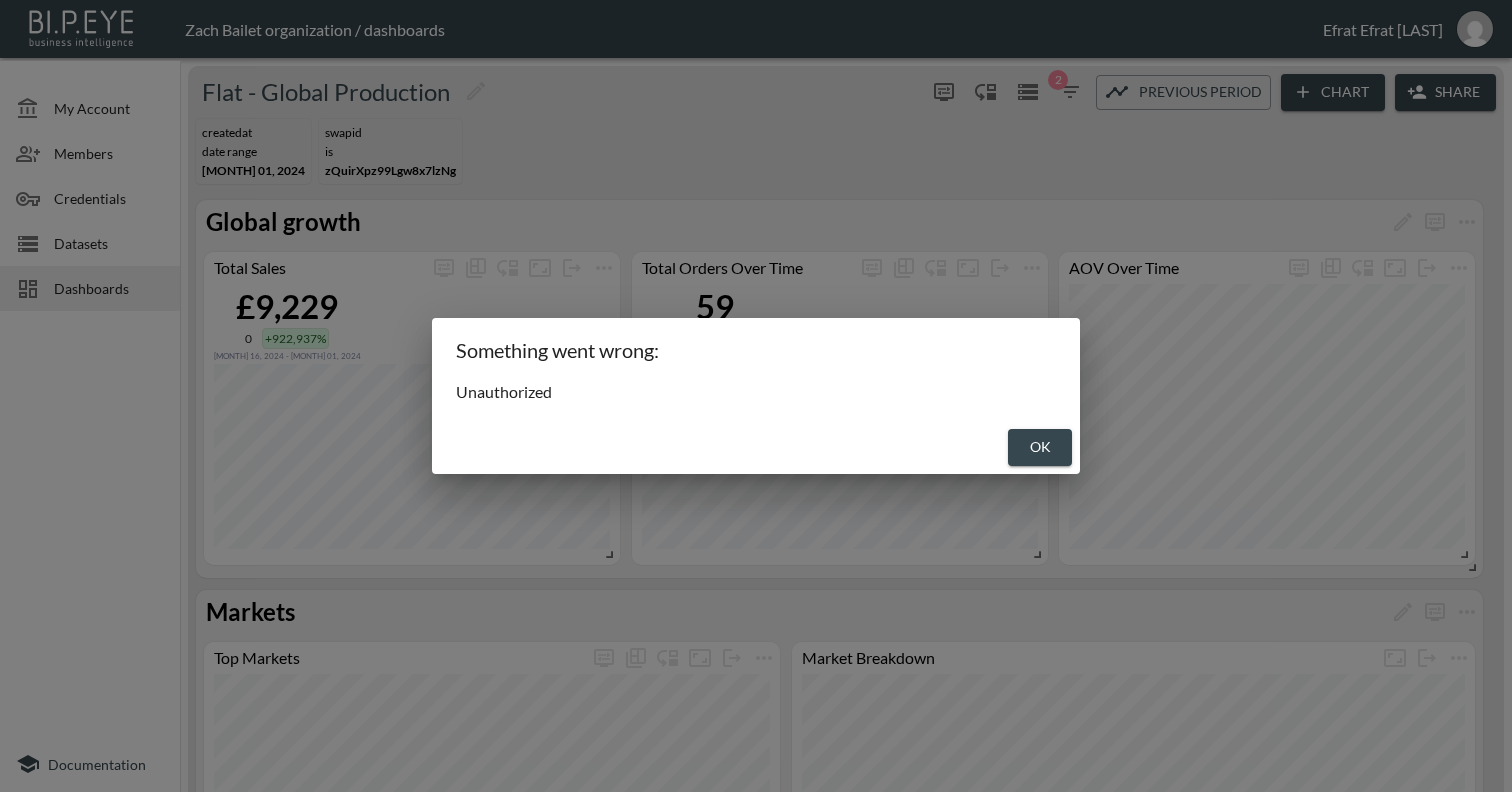 click on "OK" at bounding box center (1040, 447) 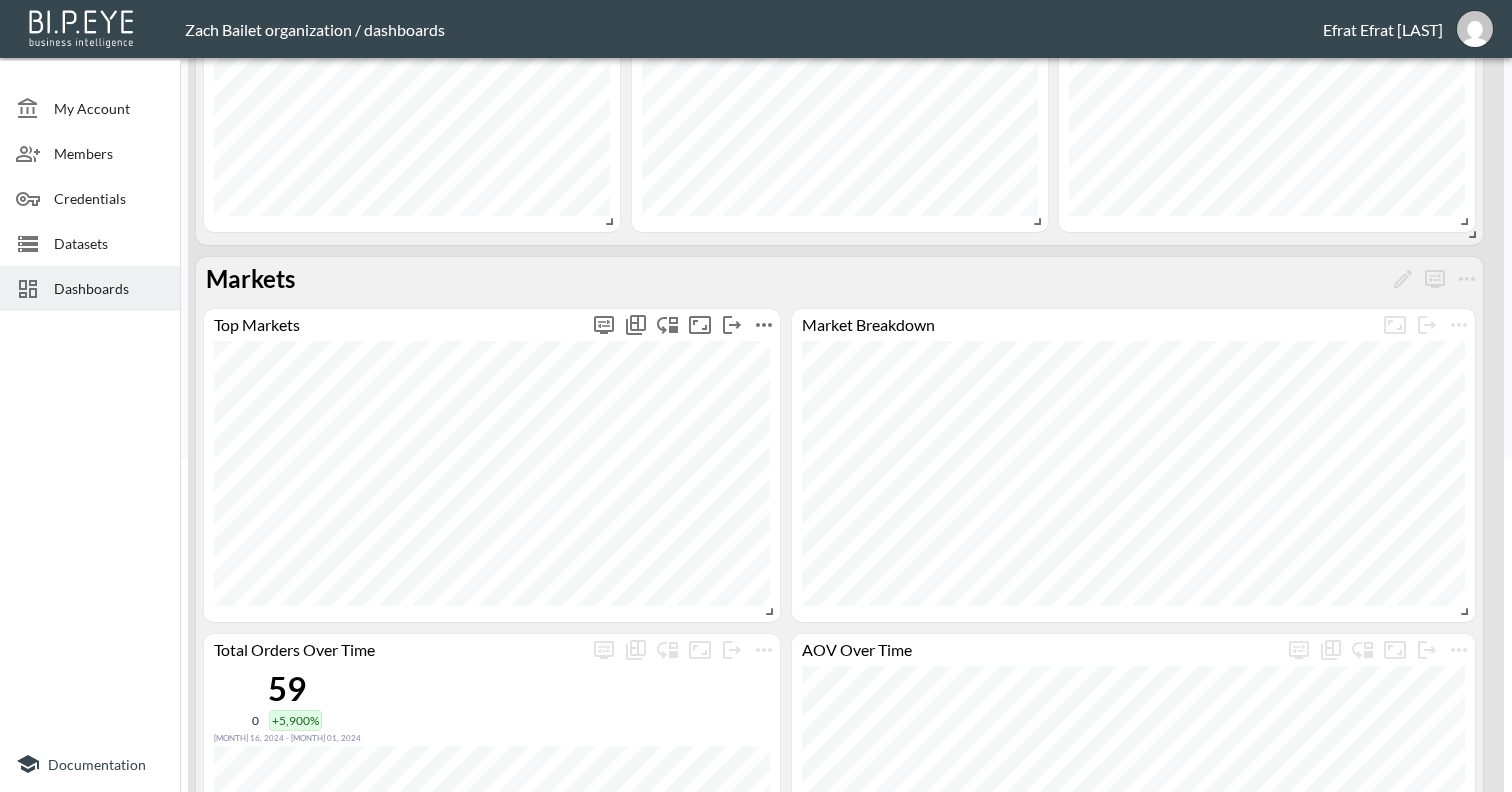 scroll, scrollTop: 0, scrollLeft: 0, axis: both 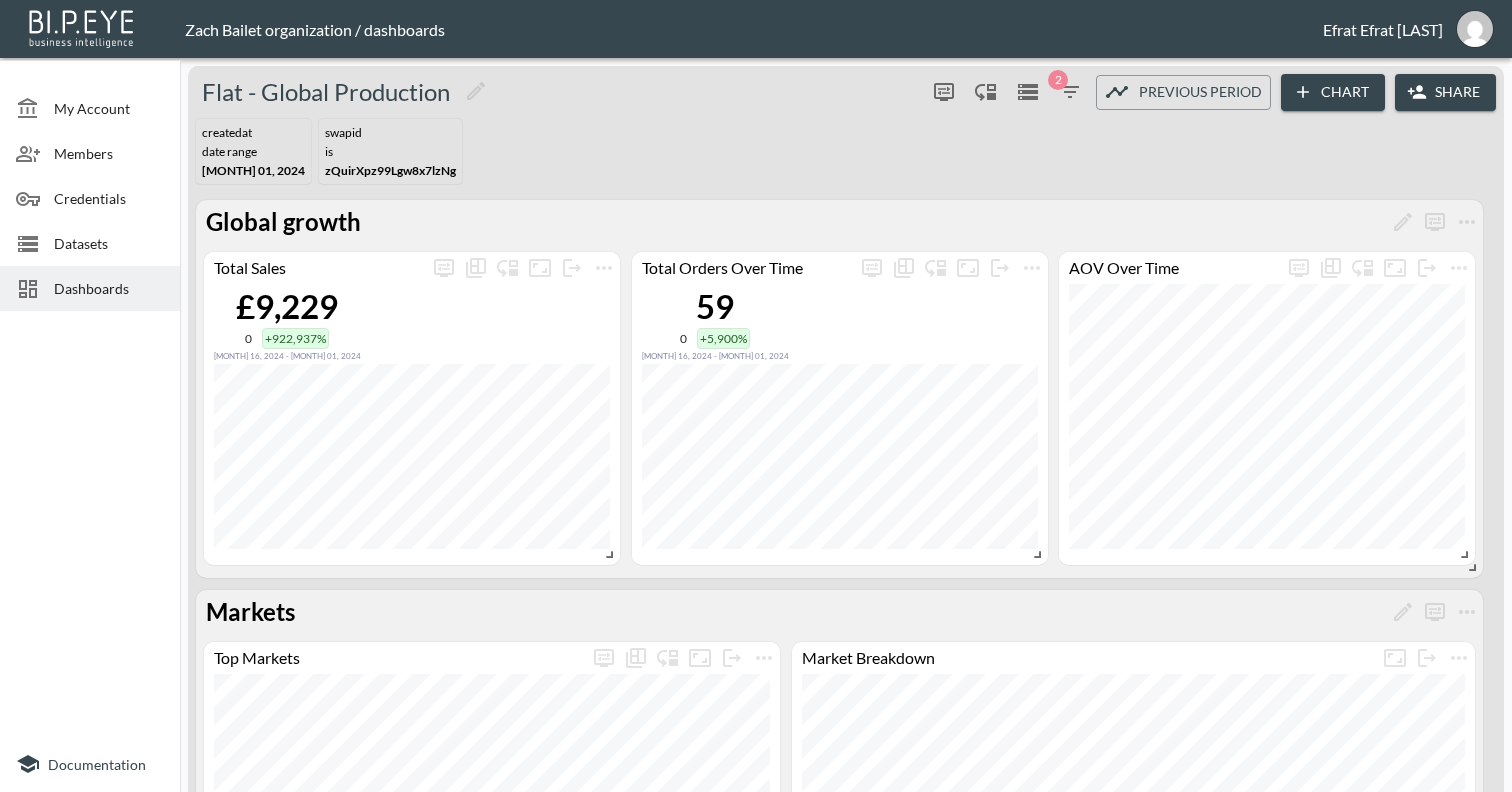 click on "createdAt   DATE RANGE [MONTH] 01, 2024       swapId   IS zQuirXpz99Lgw8x7lzNg" at bounding box center (846, 151) 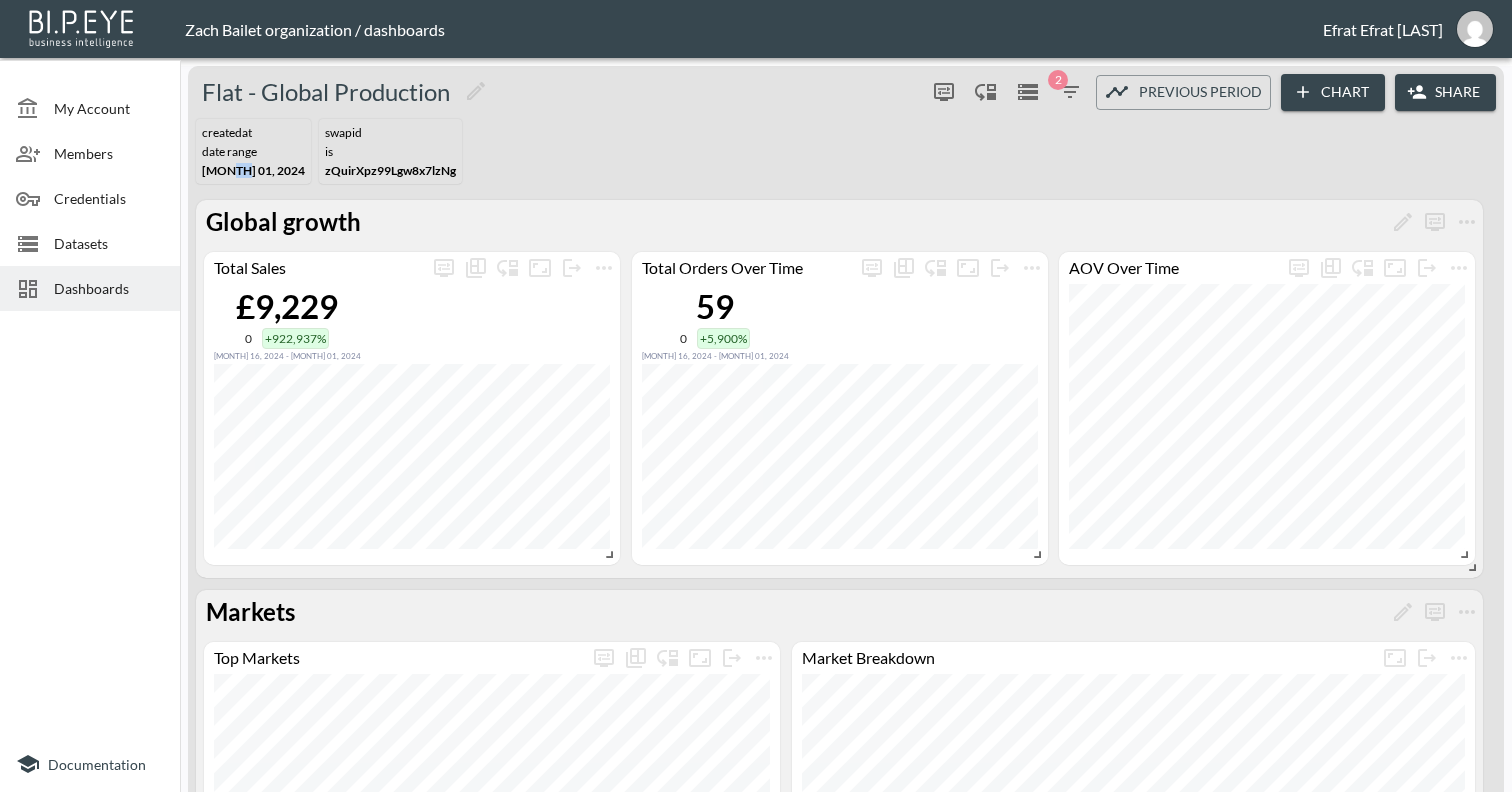 click on "[MONTH] 01, 2024" at bounding box center (253, 170) 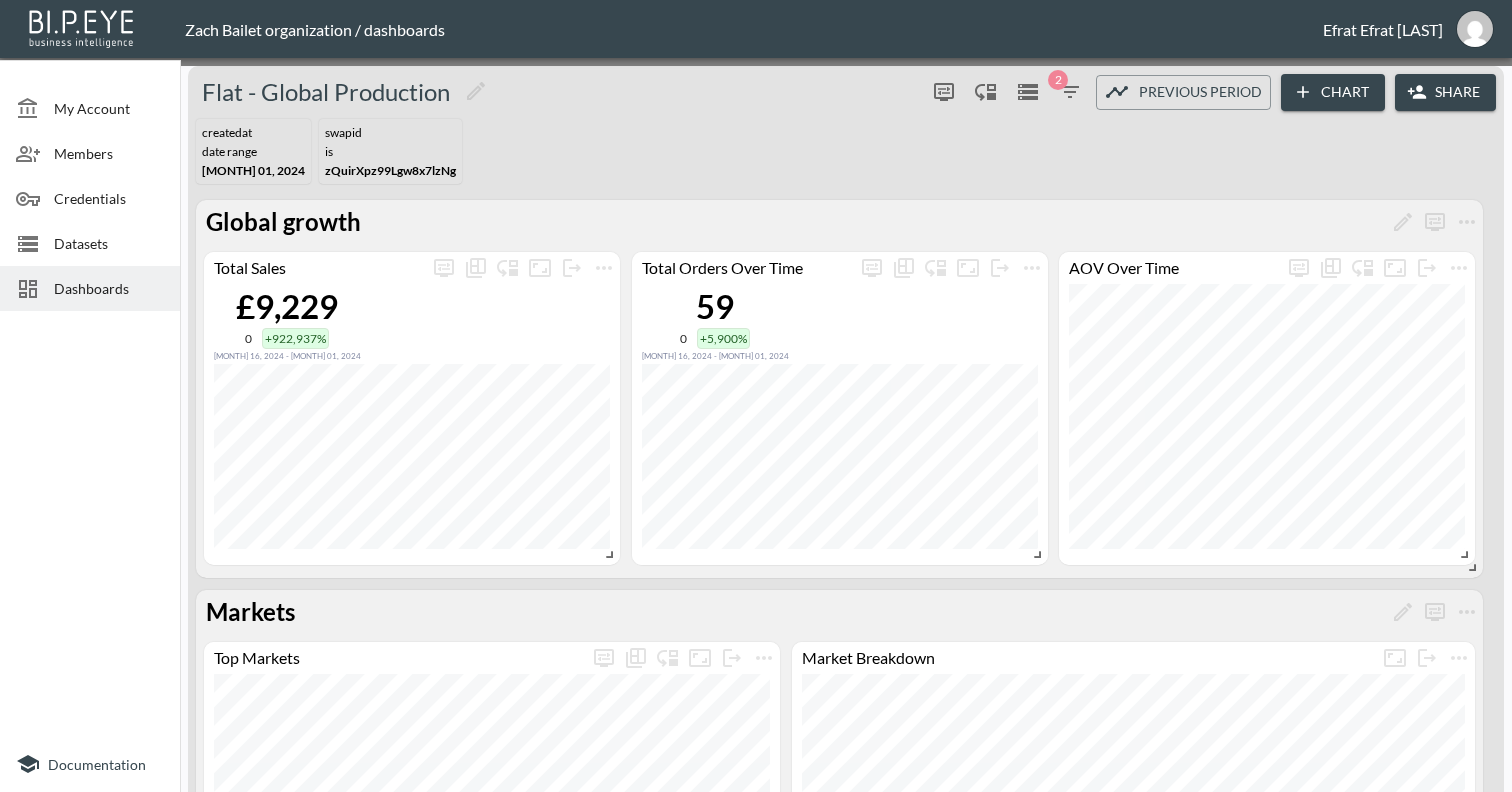click on "2024-[MONTH]-[DAY]" at bounding box center (140, 930) 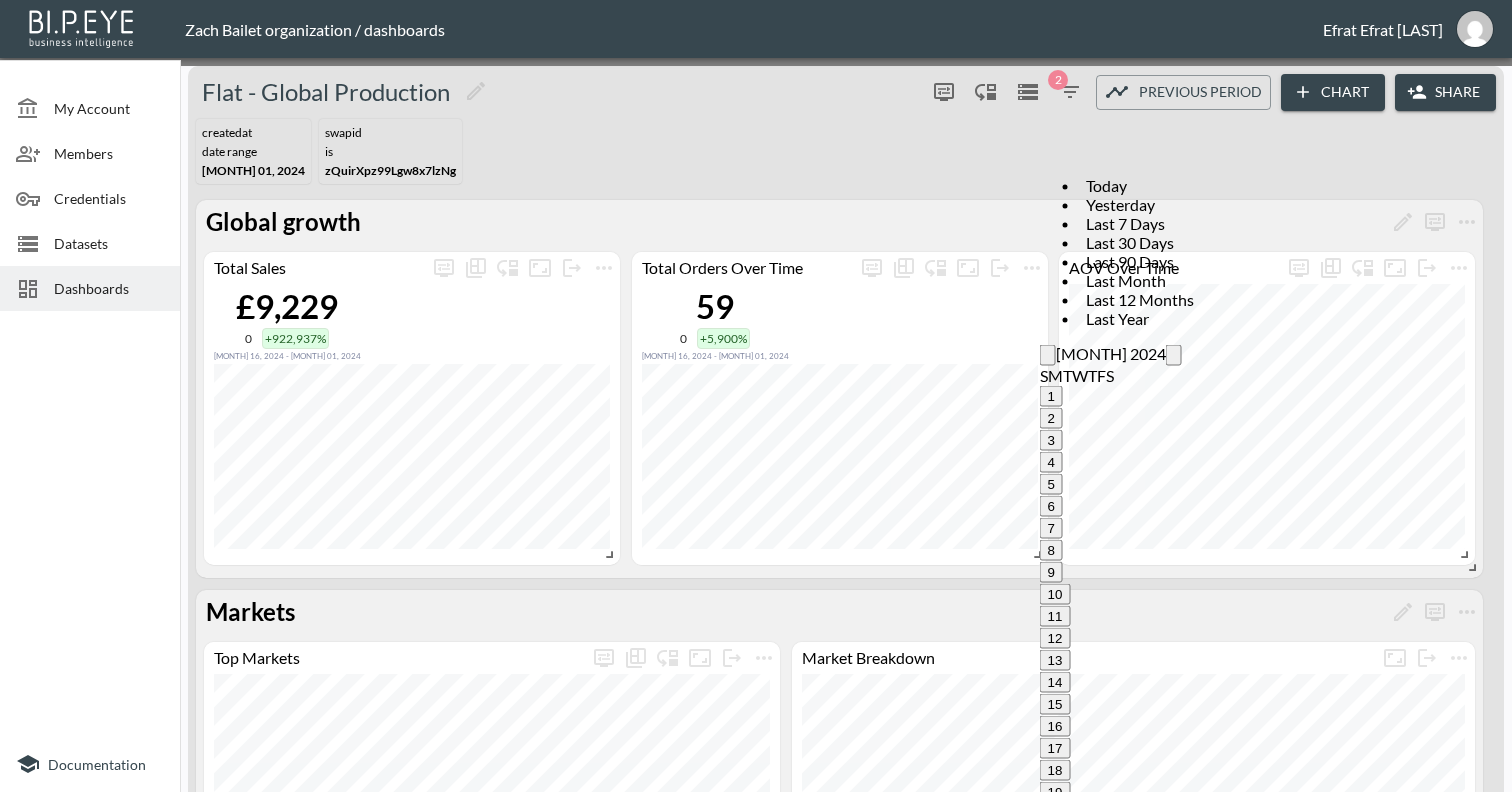 click on "1" at bounding box center (1051, 1119) 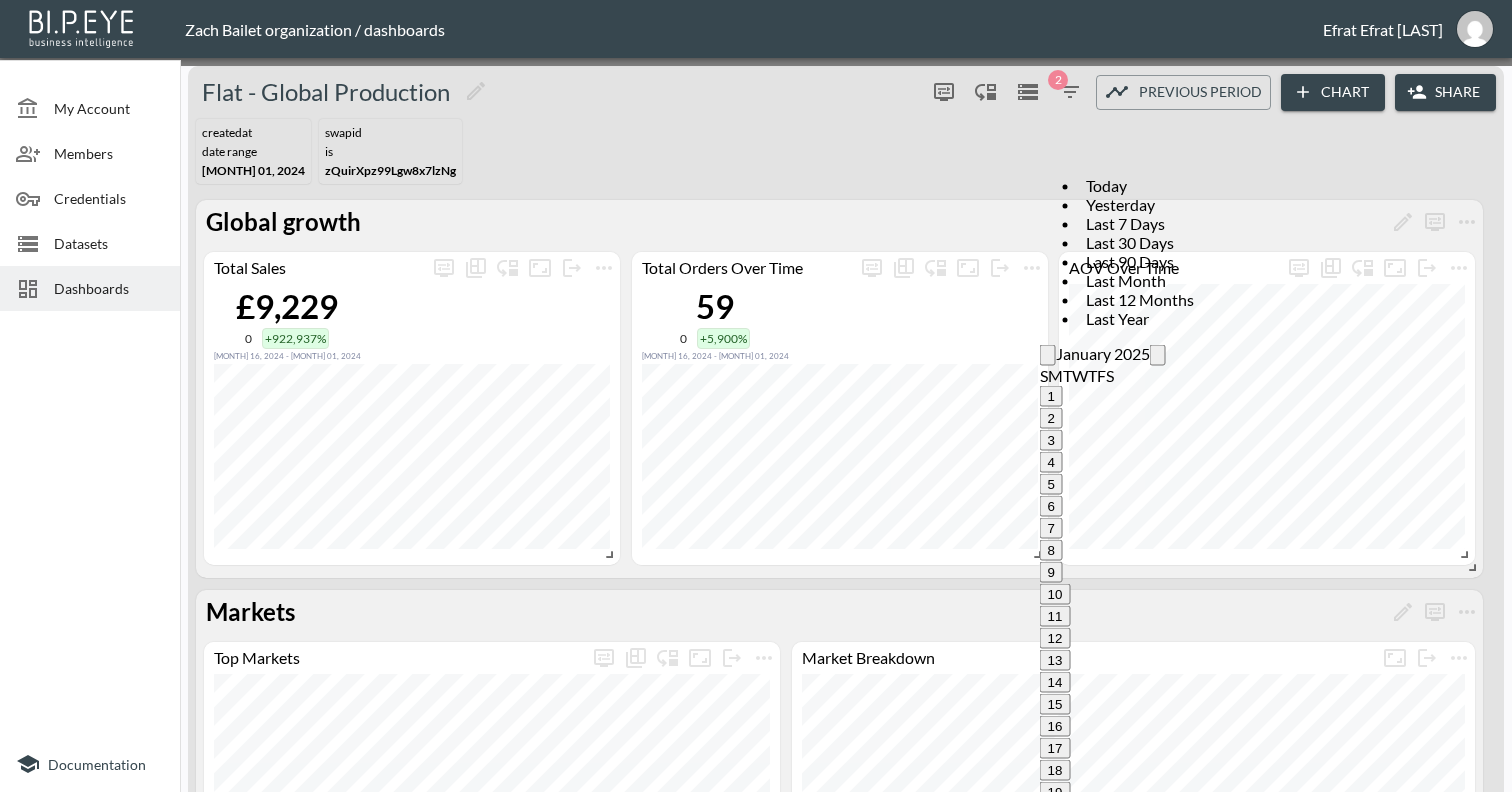click at bounding box center (1174, 1765) 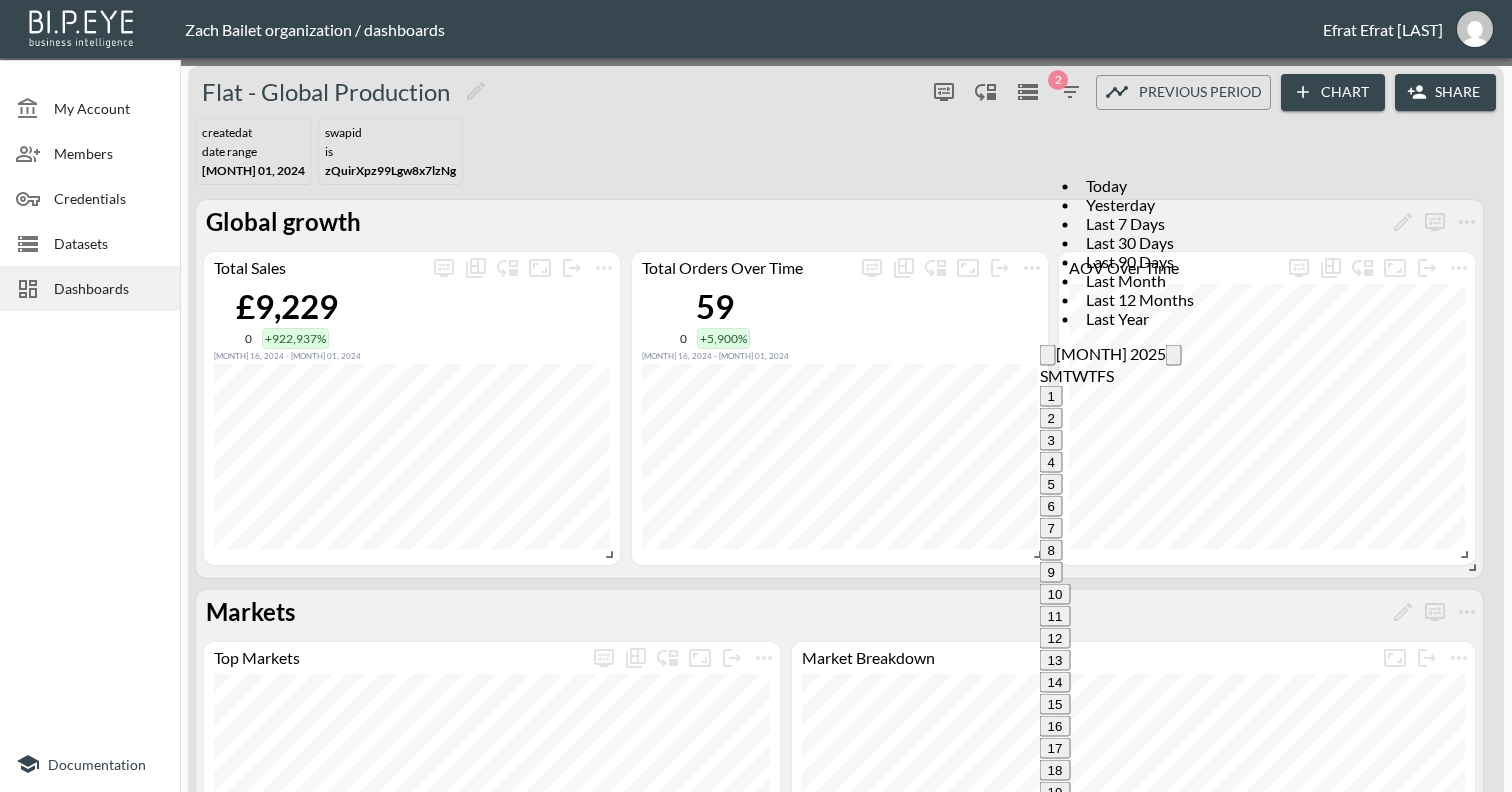 scroll, scrollTop: 0, scrollLeft: 0, axis: both 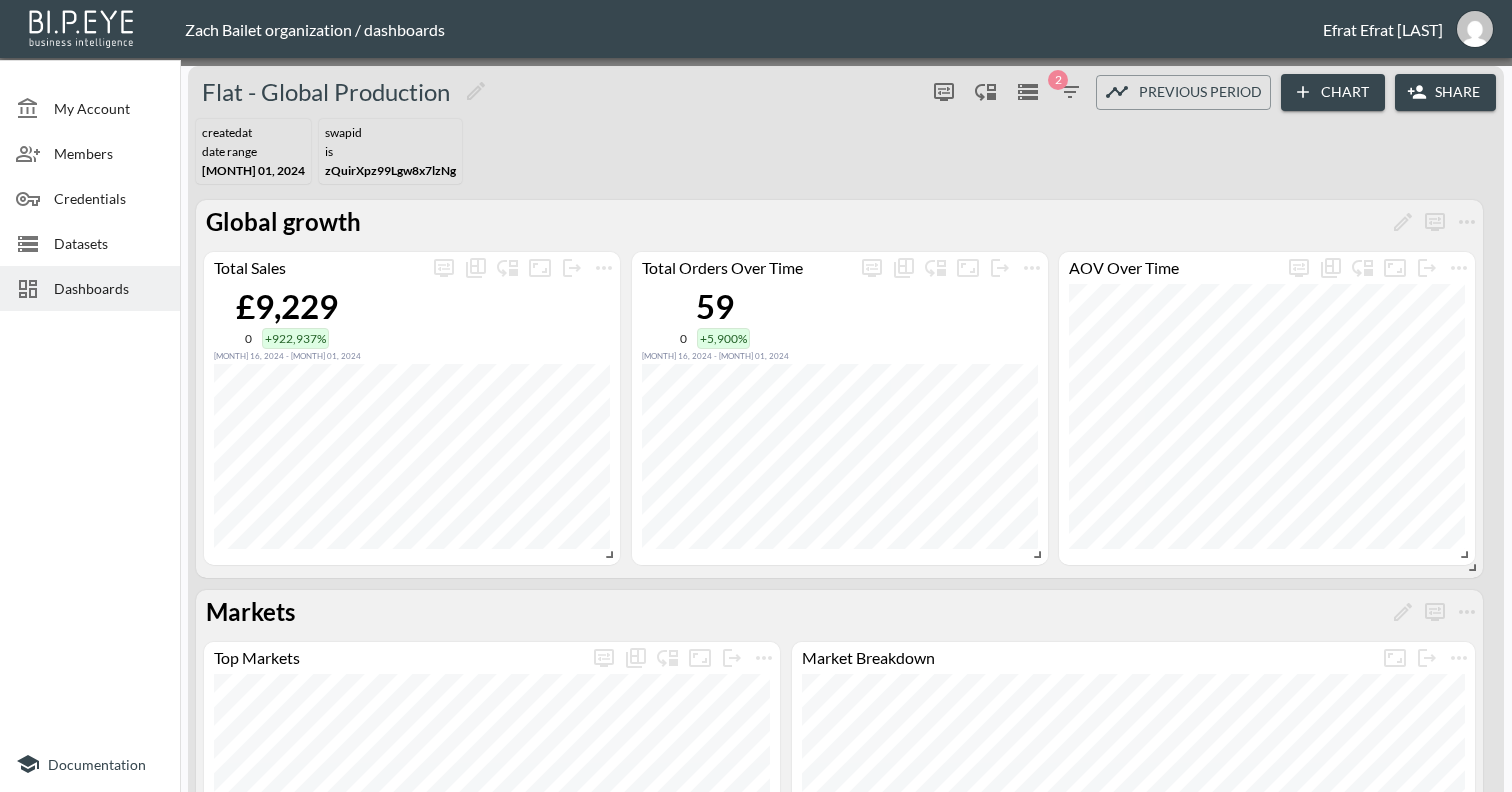 click at bounding box center [183, 1161] 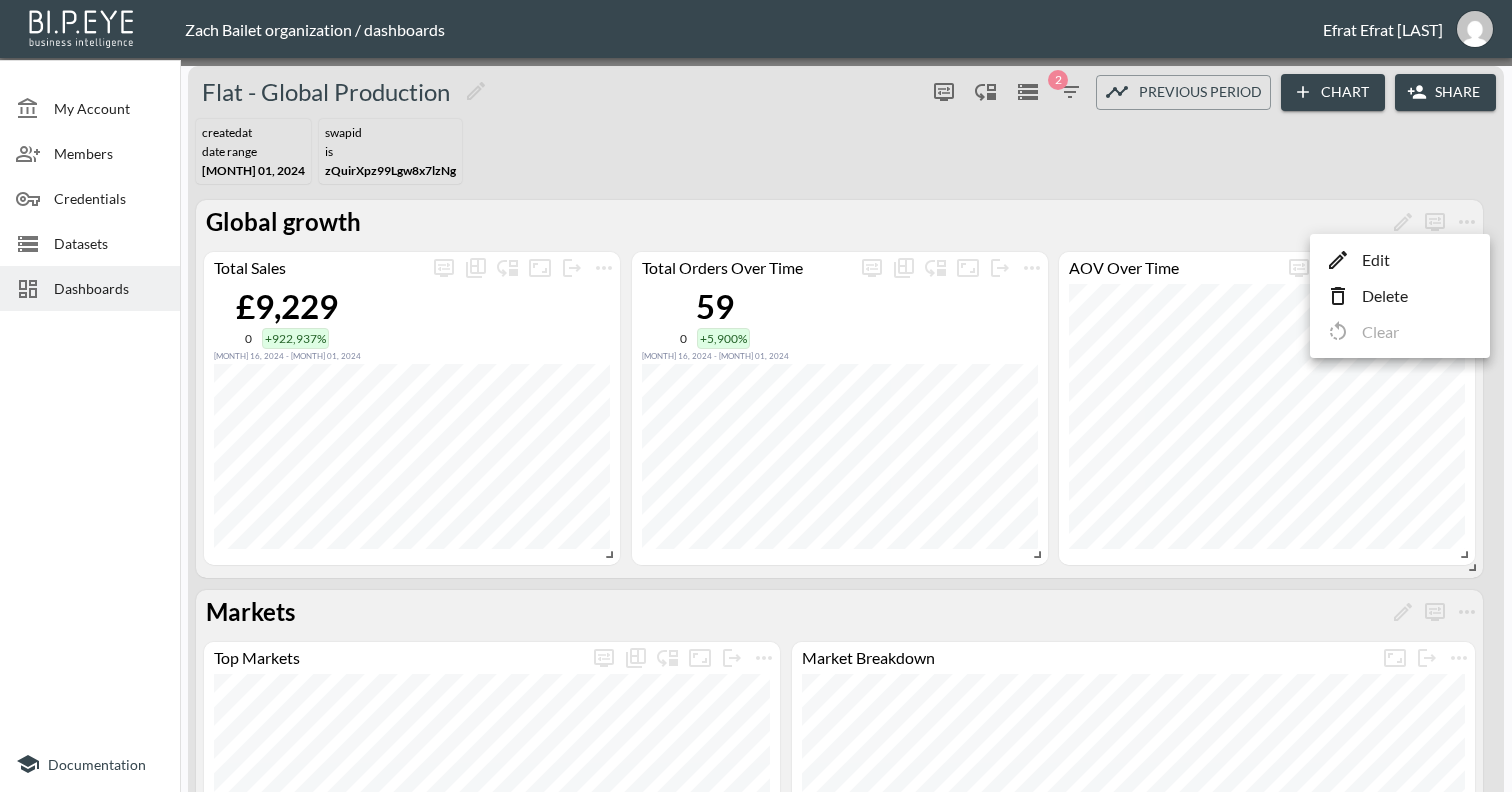 click at bounding box center (756, 396) 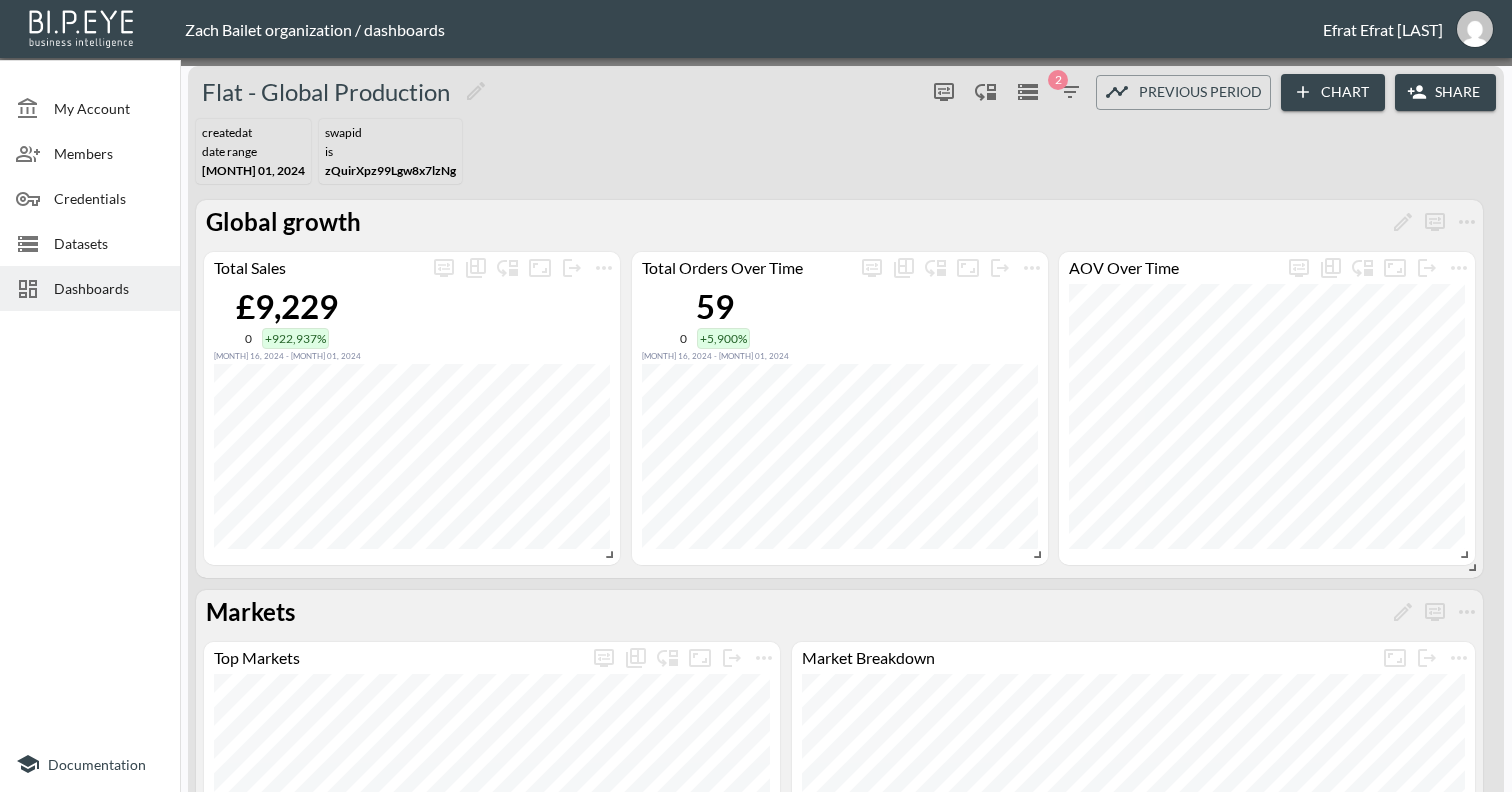 click at bounding box center (183, 1161) 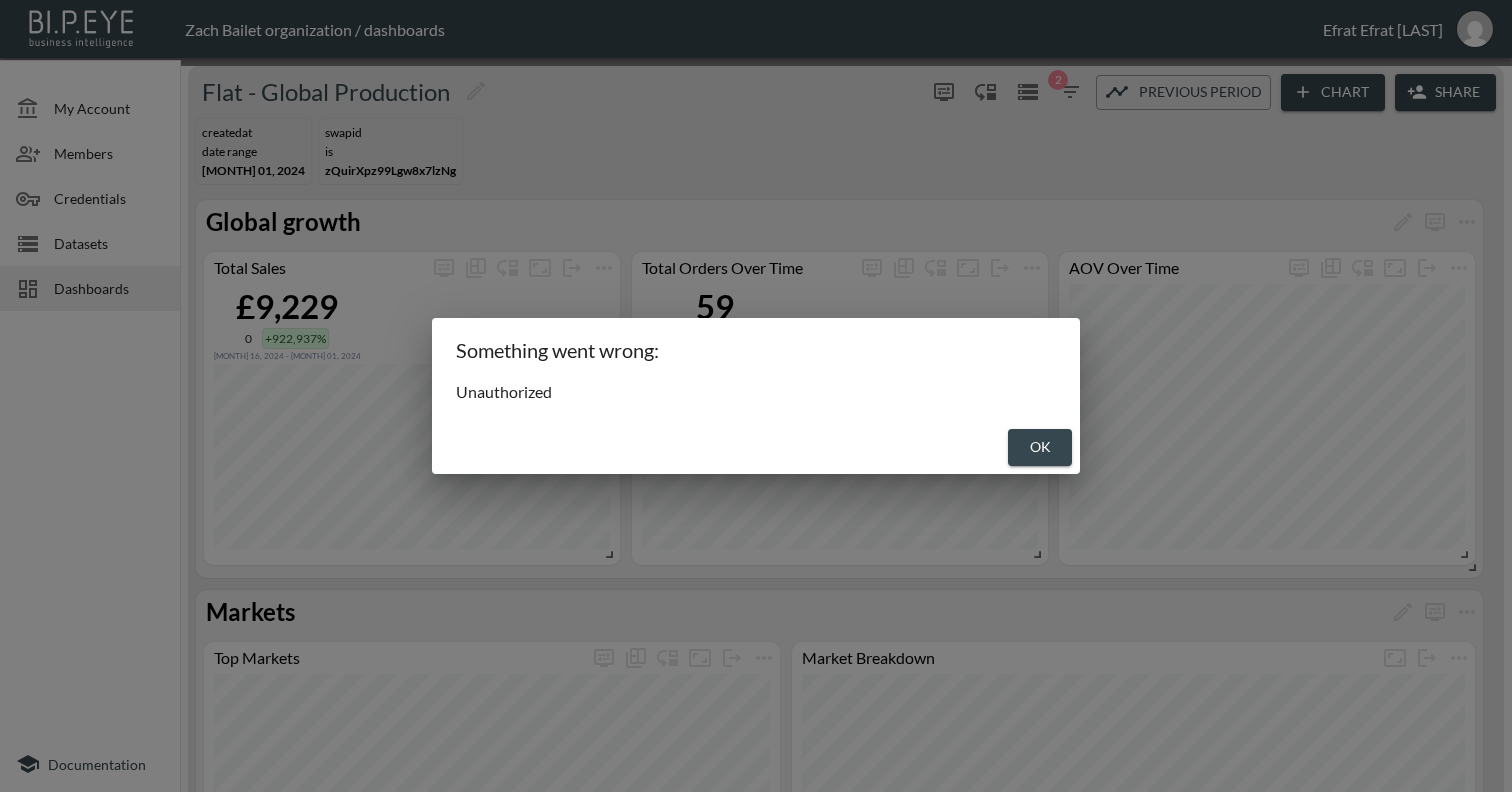 click on "OK" at bounding box center (1040, 447) 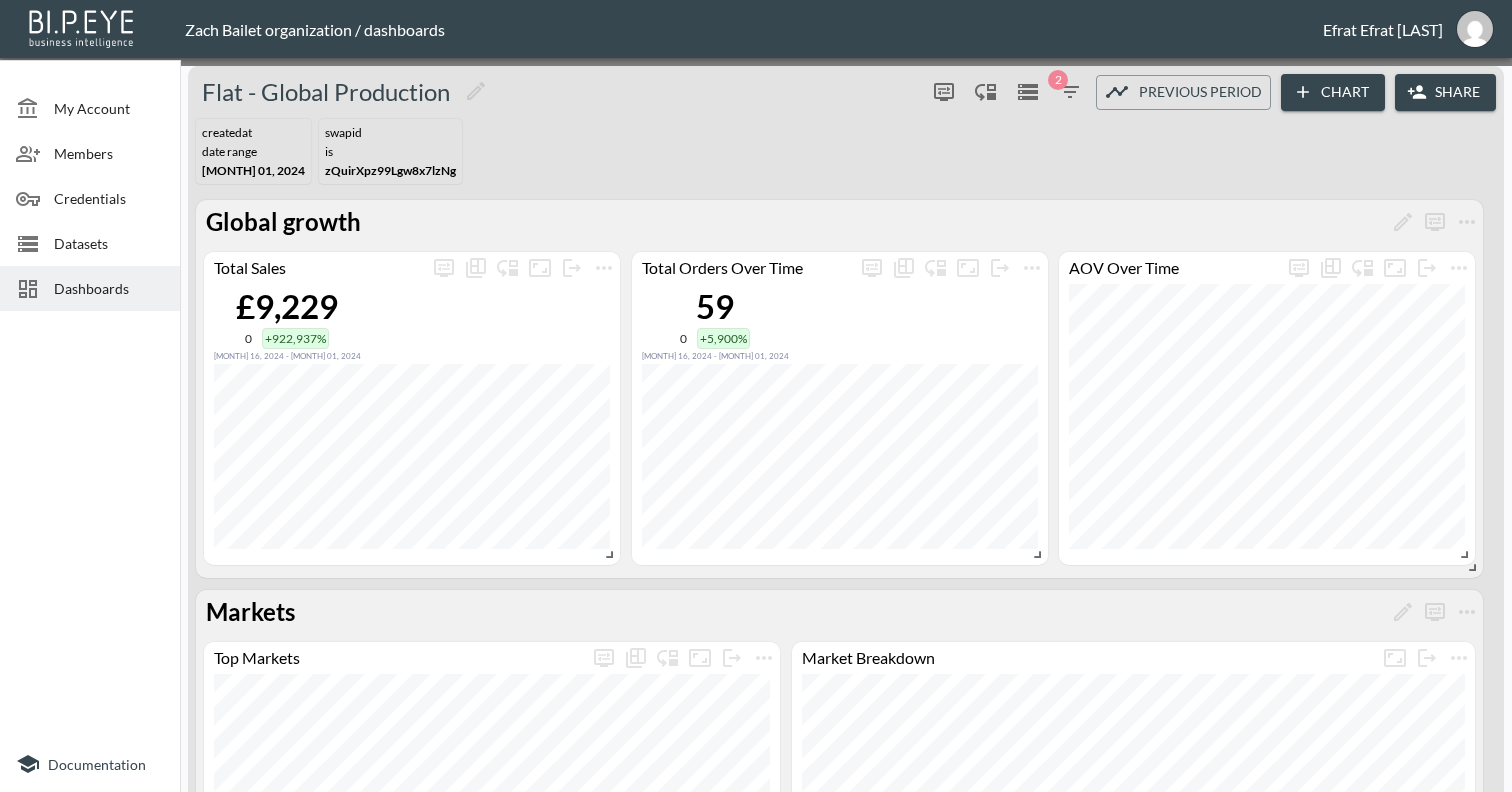 click at bounding box center (183, 1161) 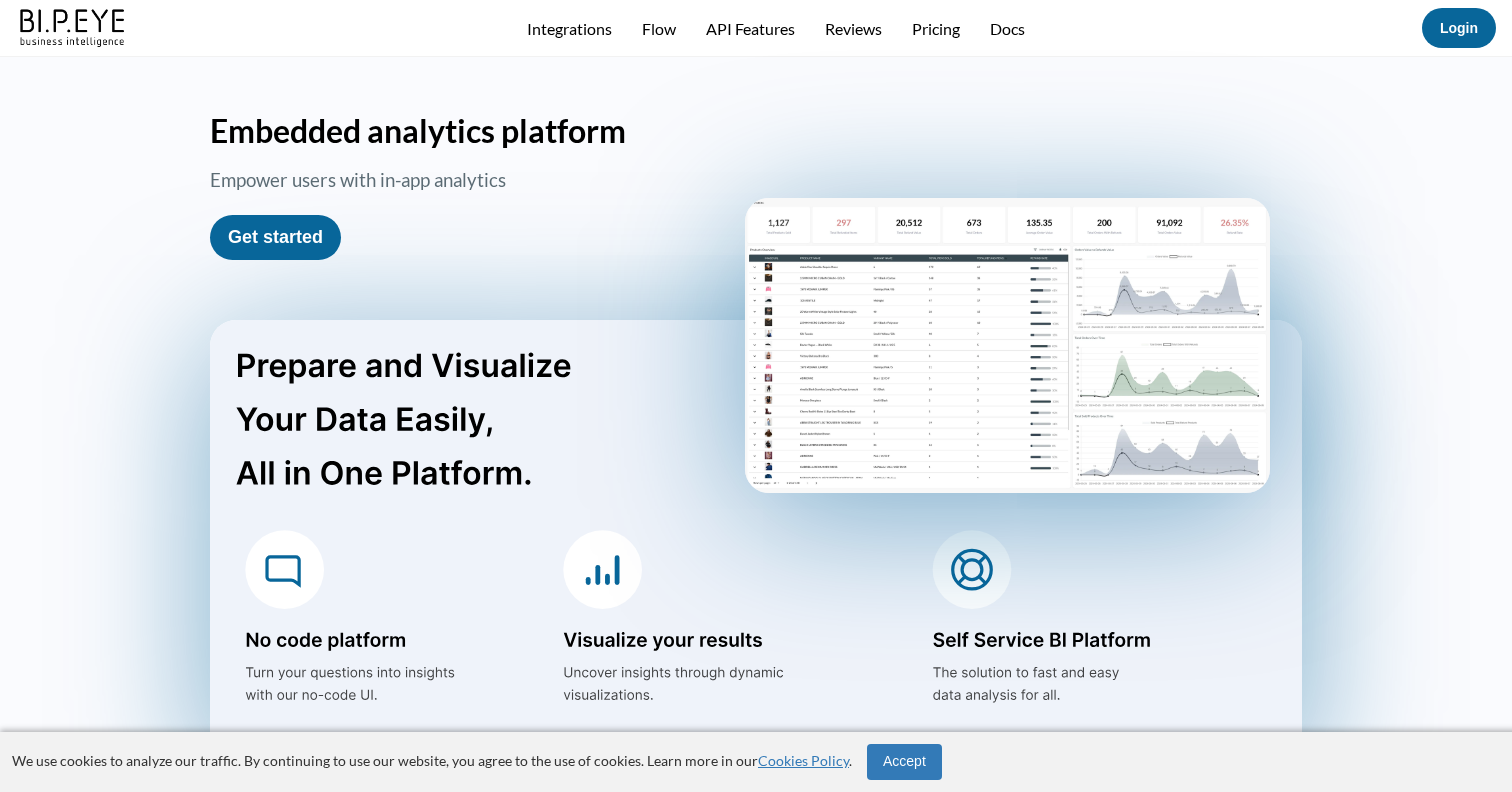 scroll, scrollTop: 0, scrollLeft: 0, axis: both 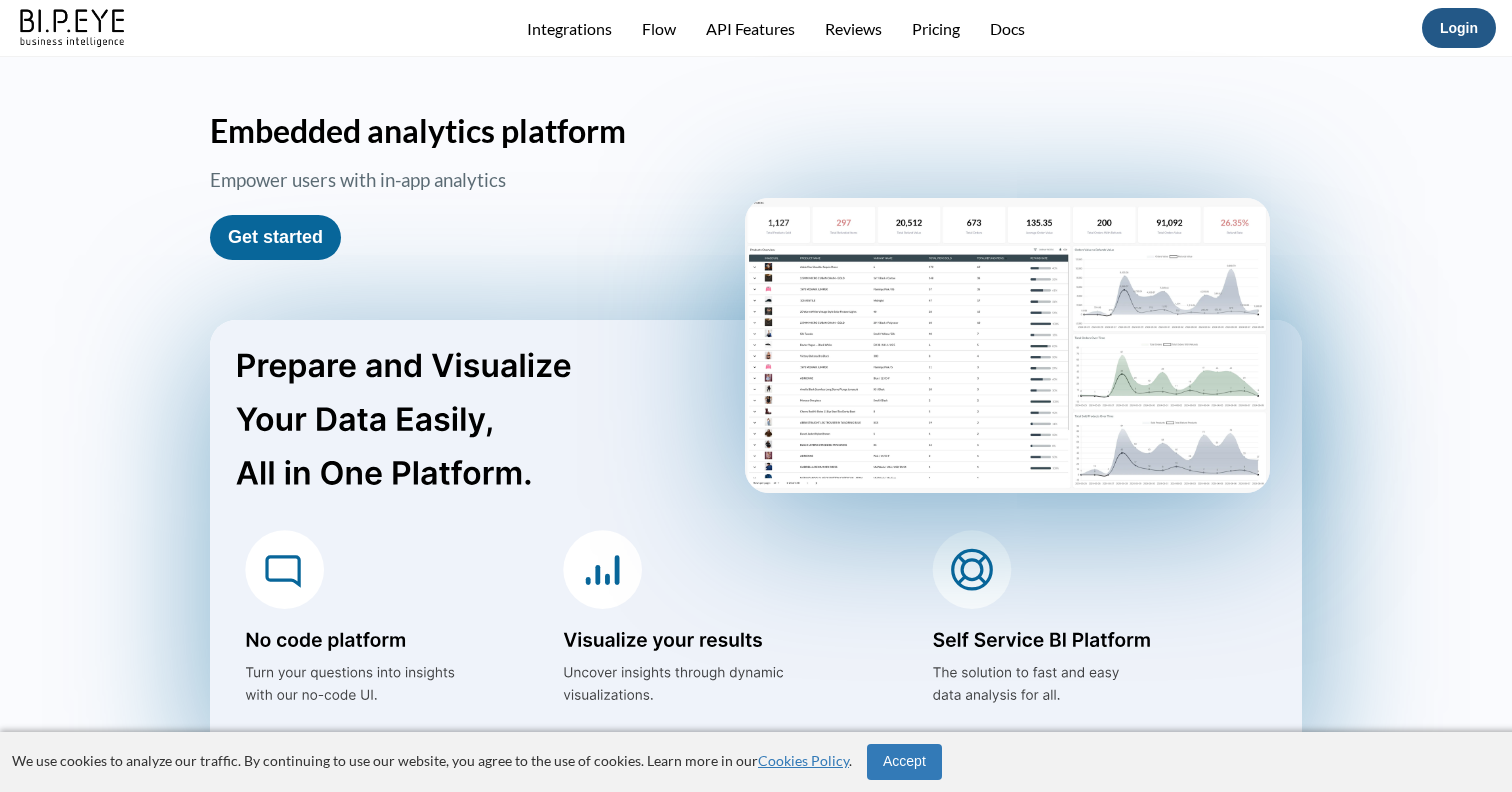 click on "Login" at bounding box center [1459, 28] 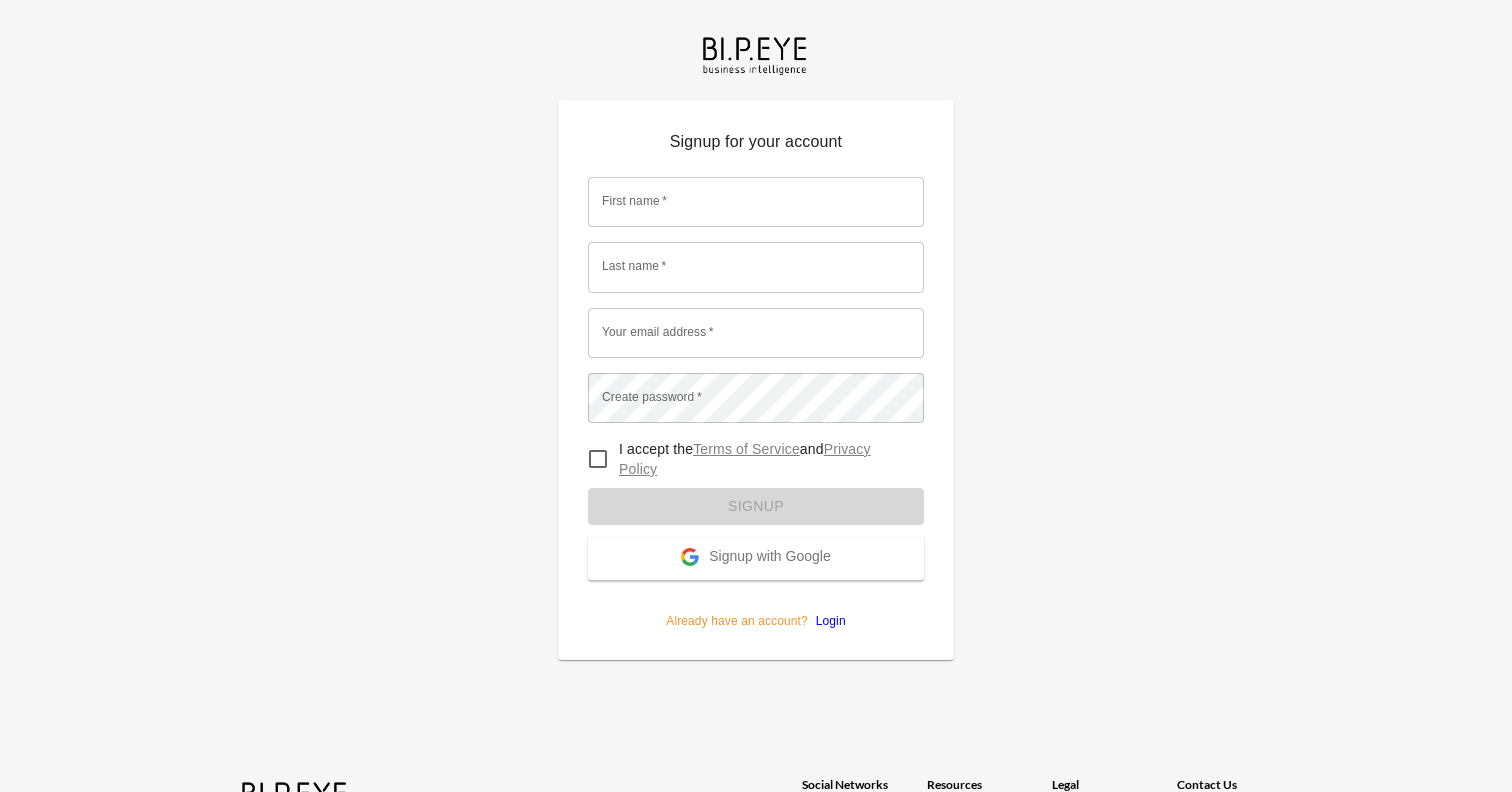 scroll, scrollTop: 0, scrollLeft: 0, axis: both 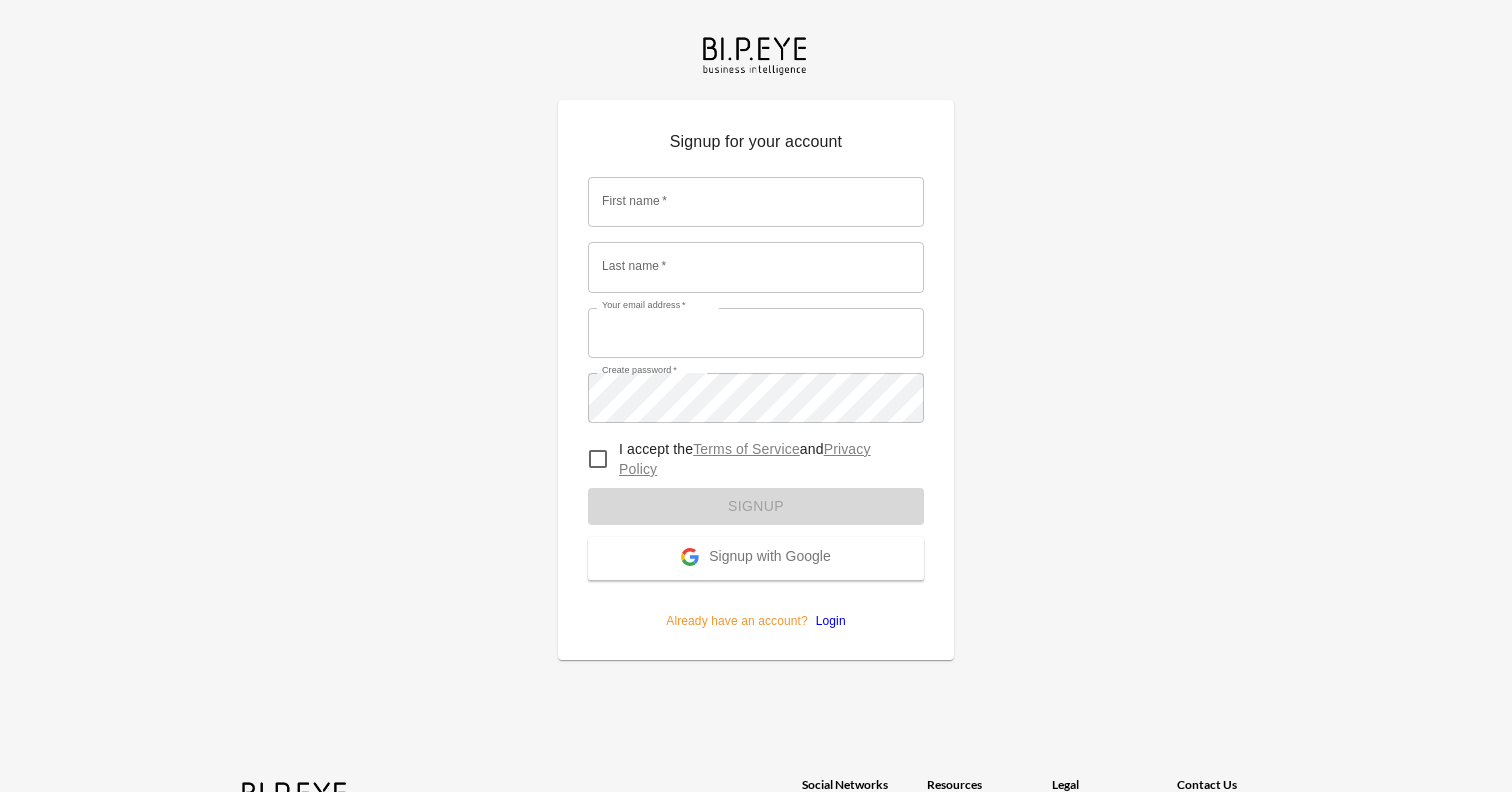 type on "efrat@swap-commerce.com" 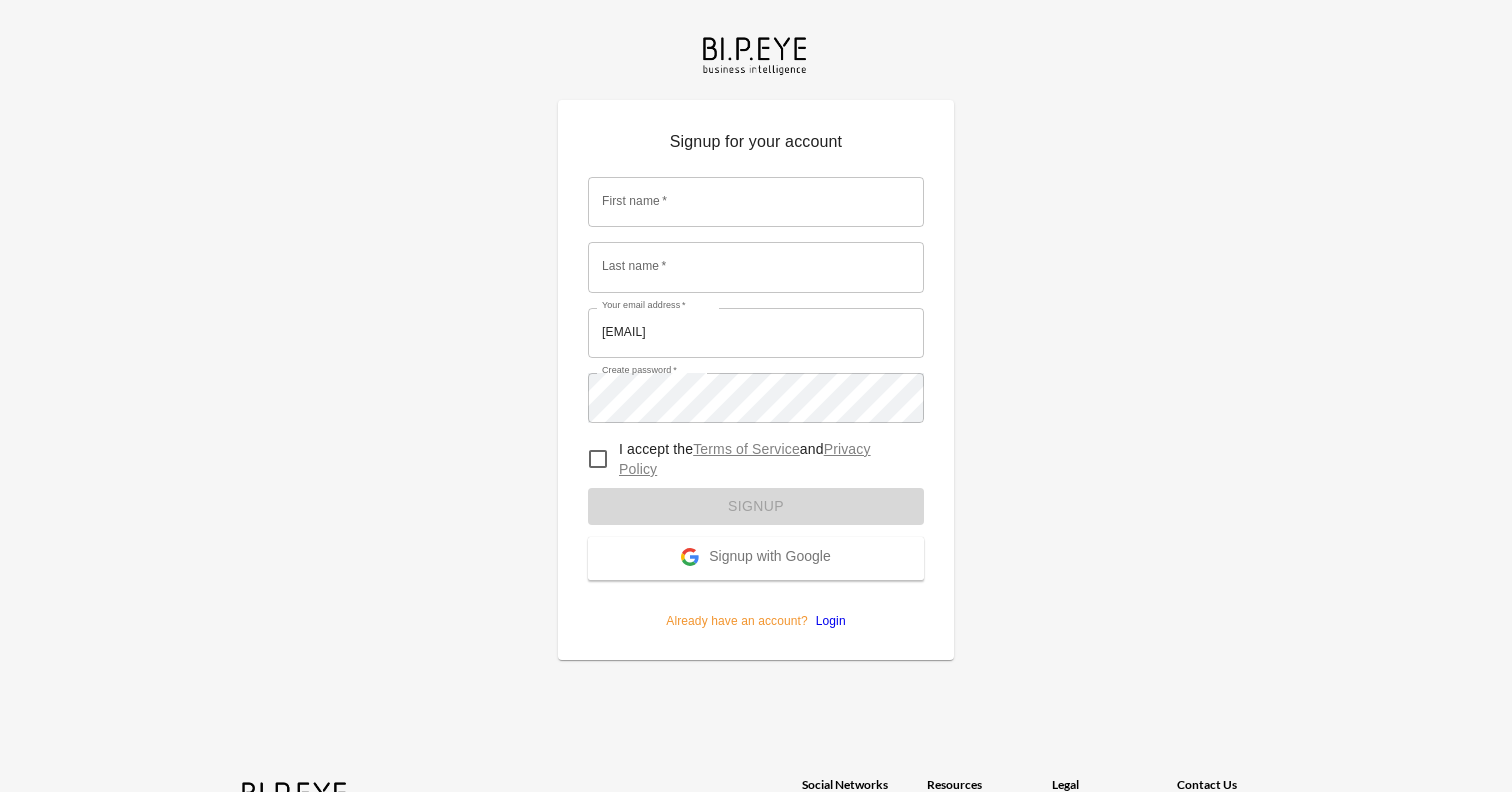 click on "Already have an account? Login" at bounding box center (756, 605) 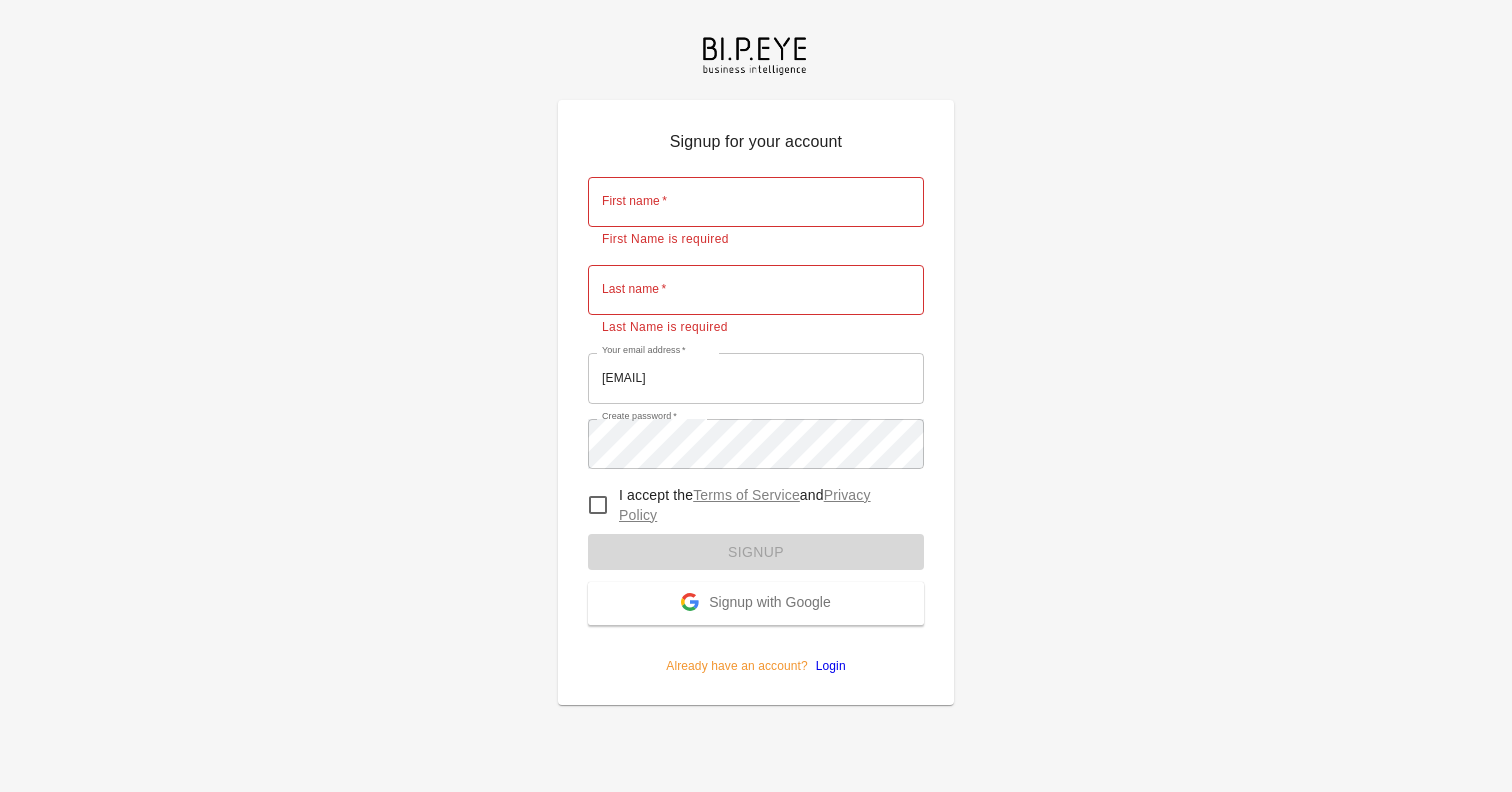 click on "Login" at bounding box center (827, 666) 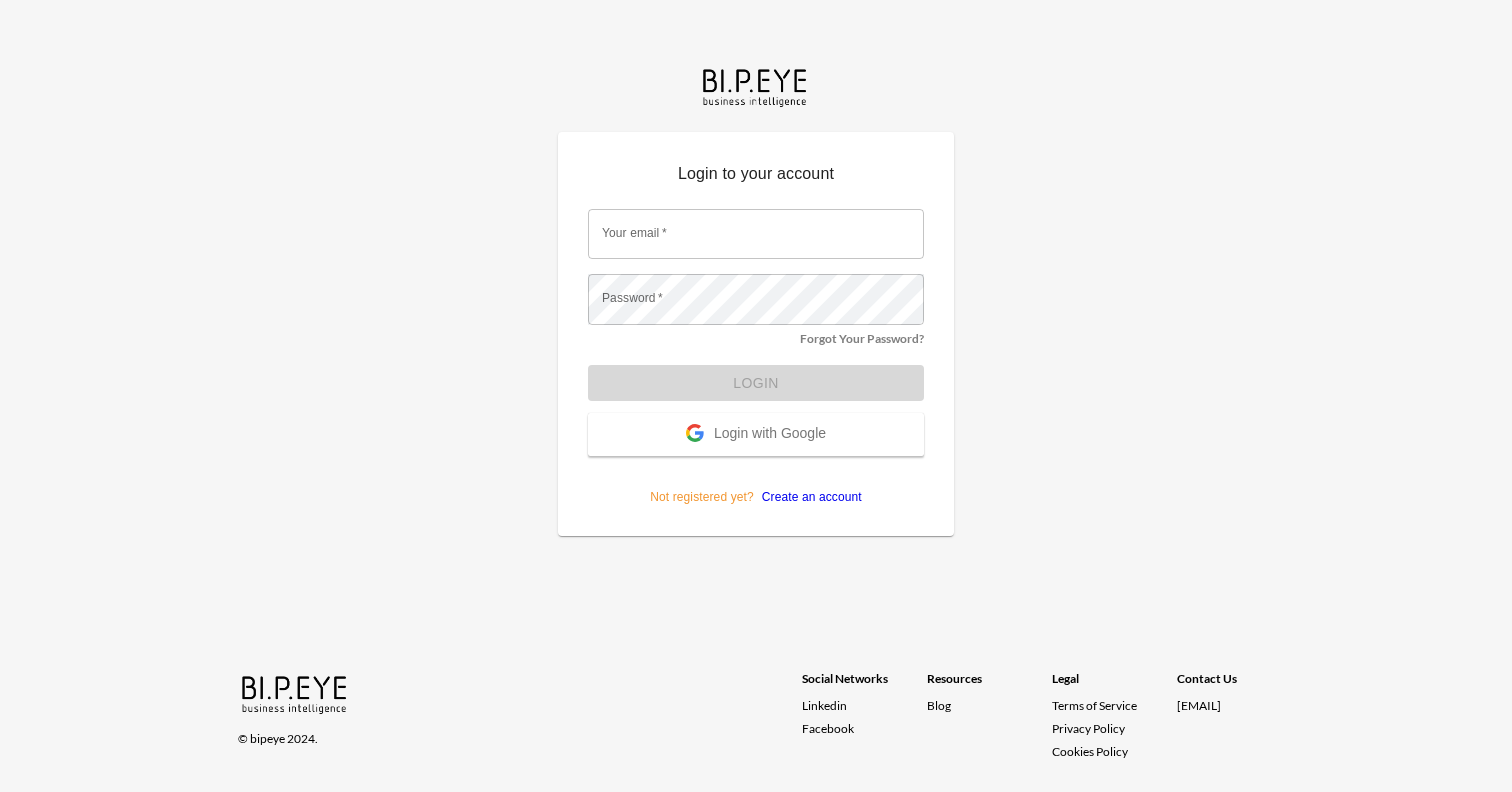 type on "efrat@swap-commerce.com" 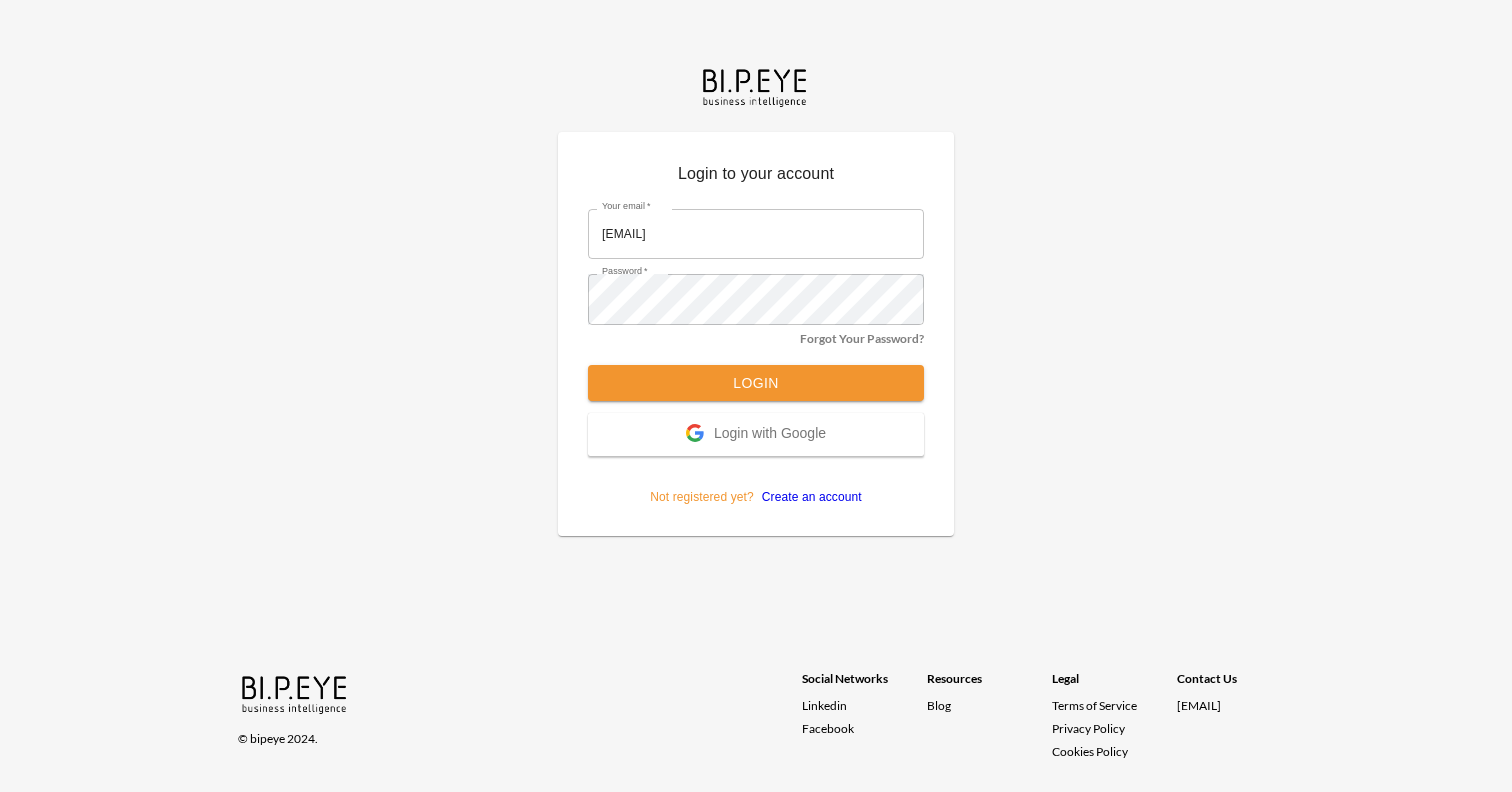 click on "Your email   * efrat@swap-commerce.com Your email   *" at bounding box center (756, 234) 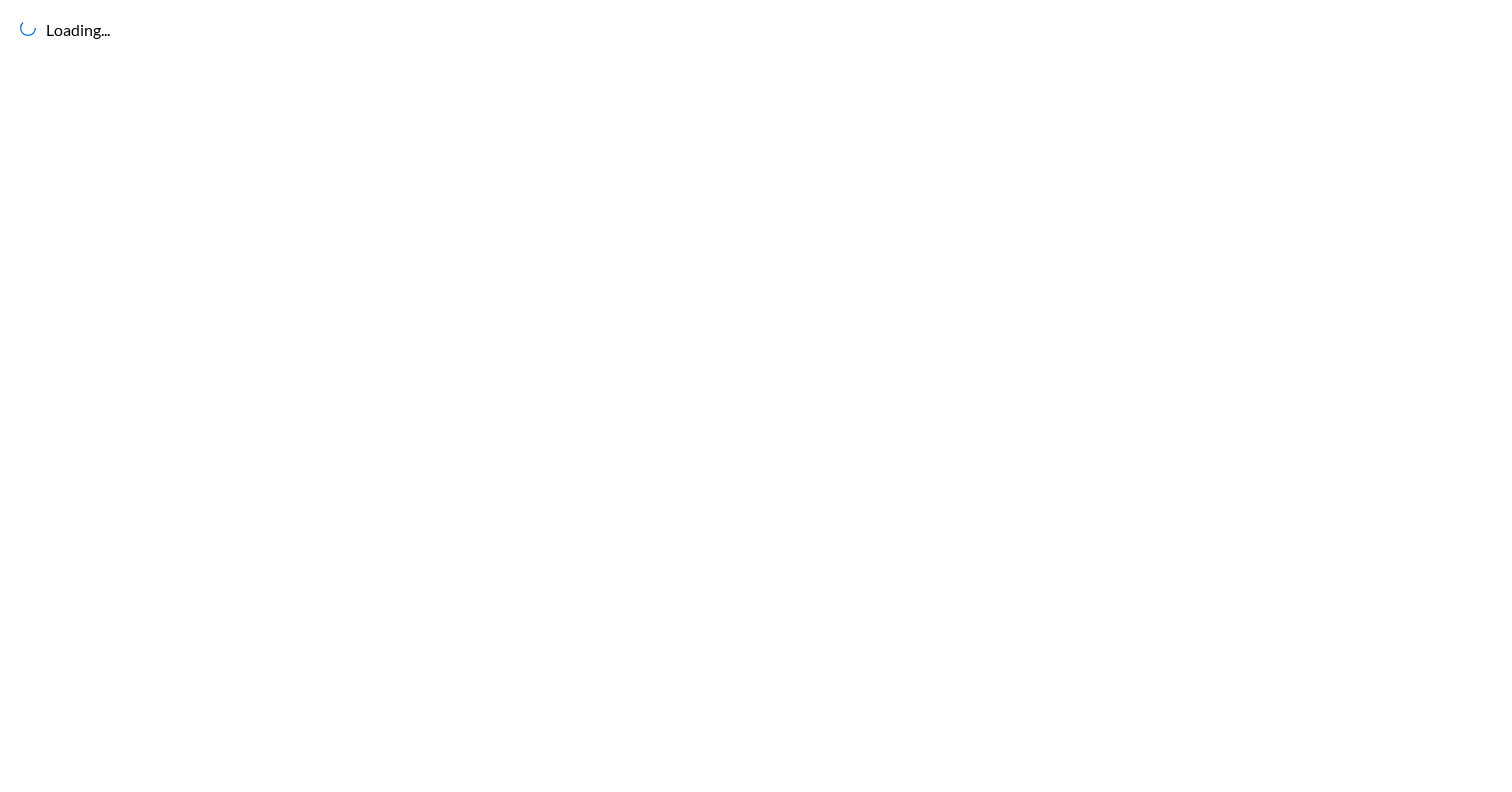 scroll, scrollTop: 0, scrollLeft: 0, axis: both 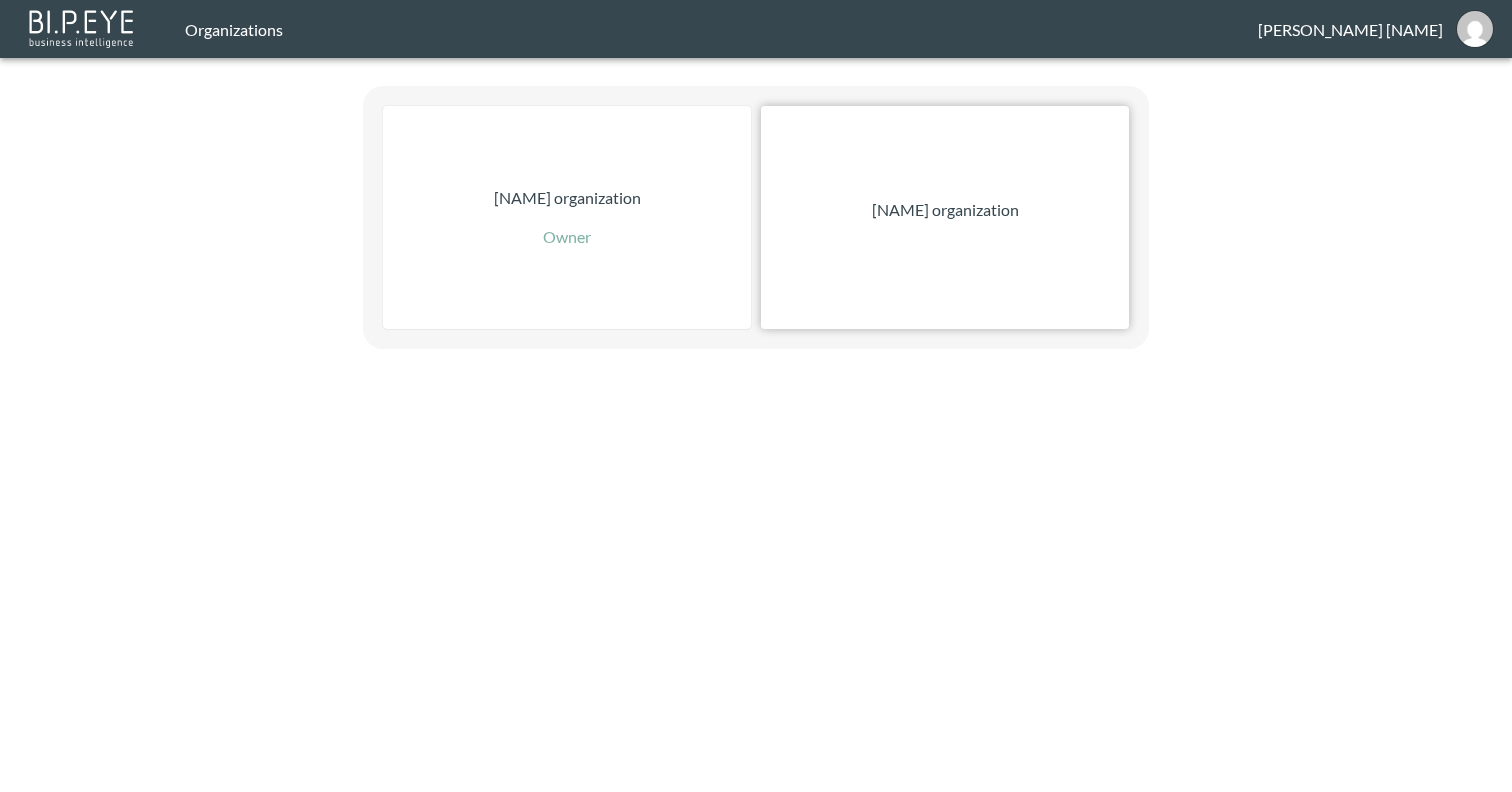 click on "[NAME] organization" at bounding box center [945, 217] 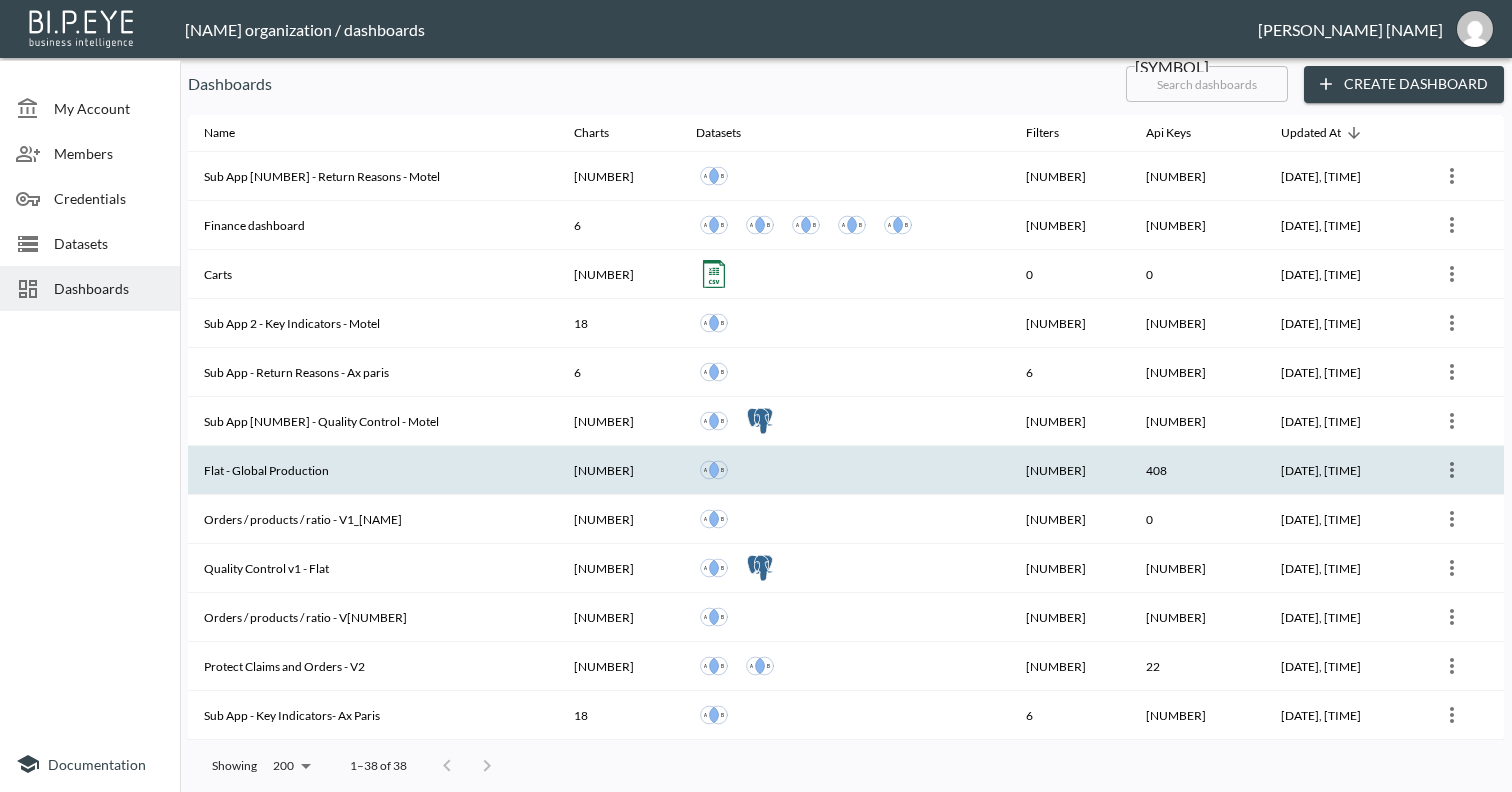click on "Flat - Global Production" at bounding box center [373, 176] 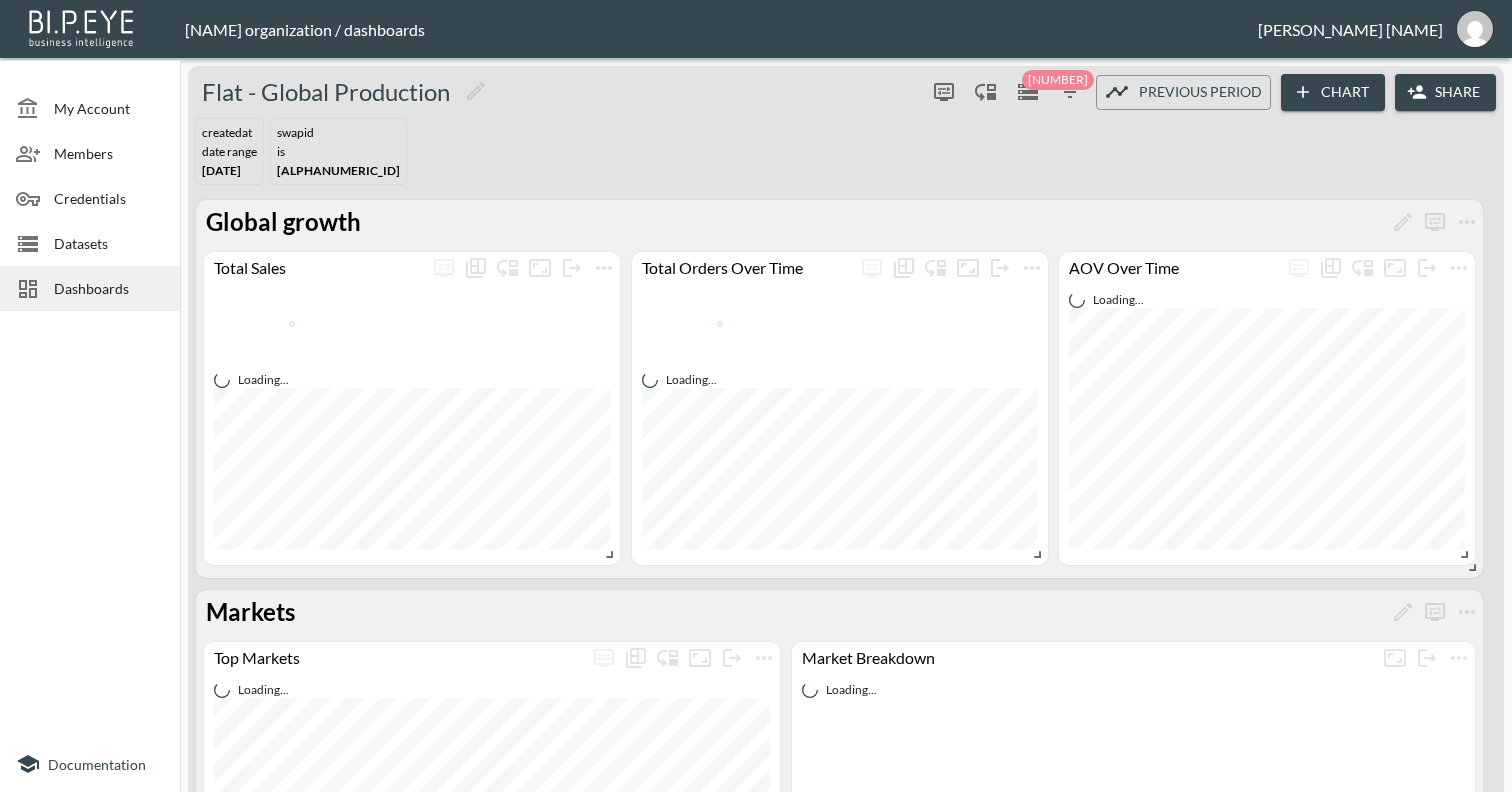 click at bounding box center [1070, 92] 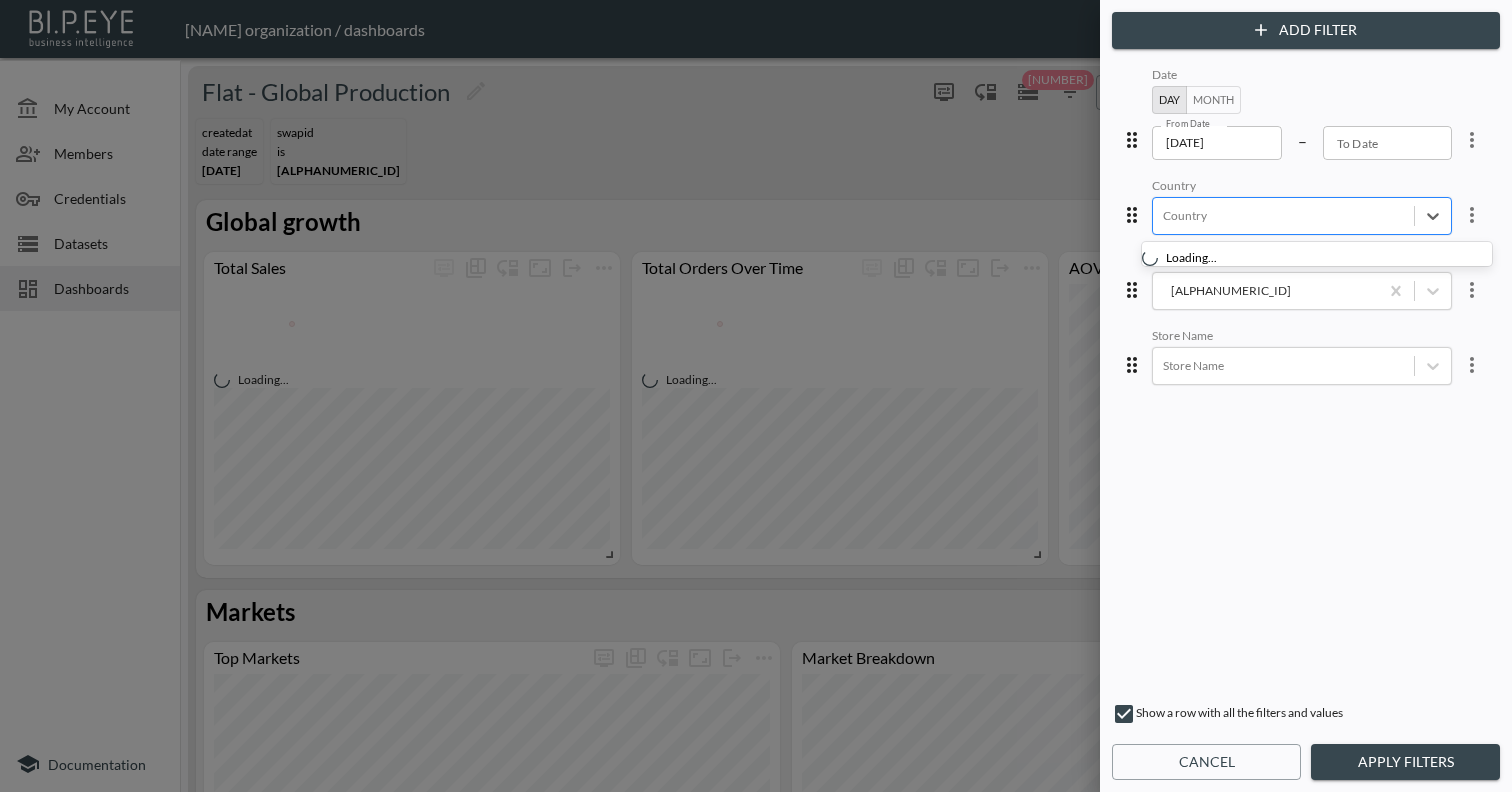 click at bounding box center [1283, 215] 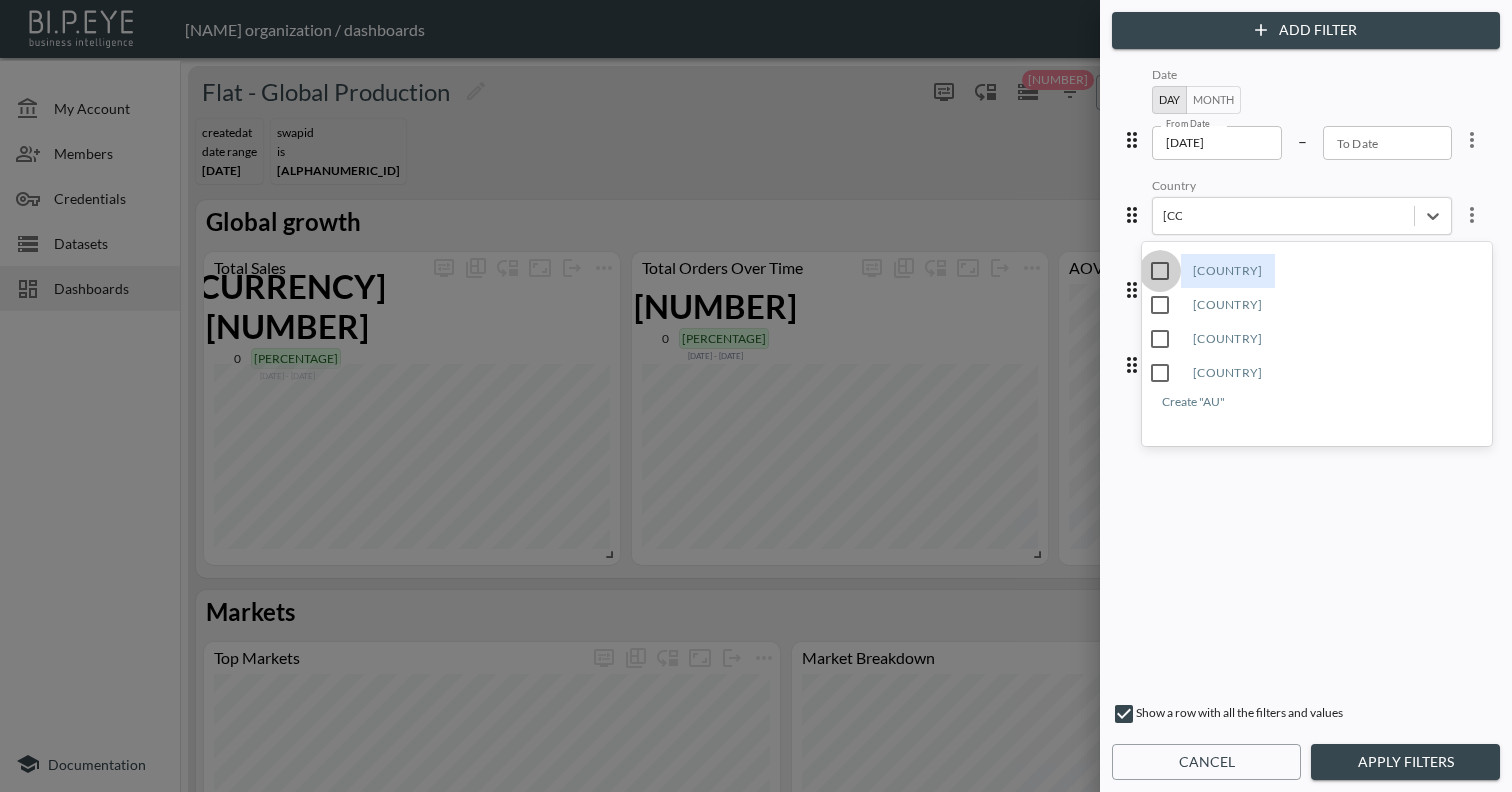 click on "[COUNTRY]" at bounding box center [1160, 271] 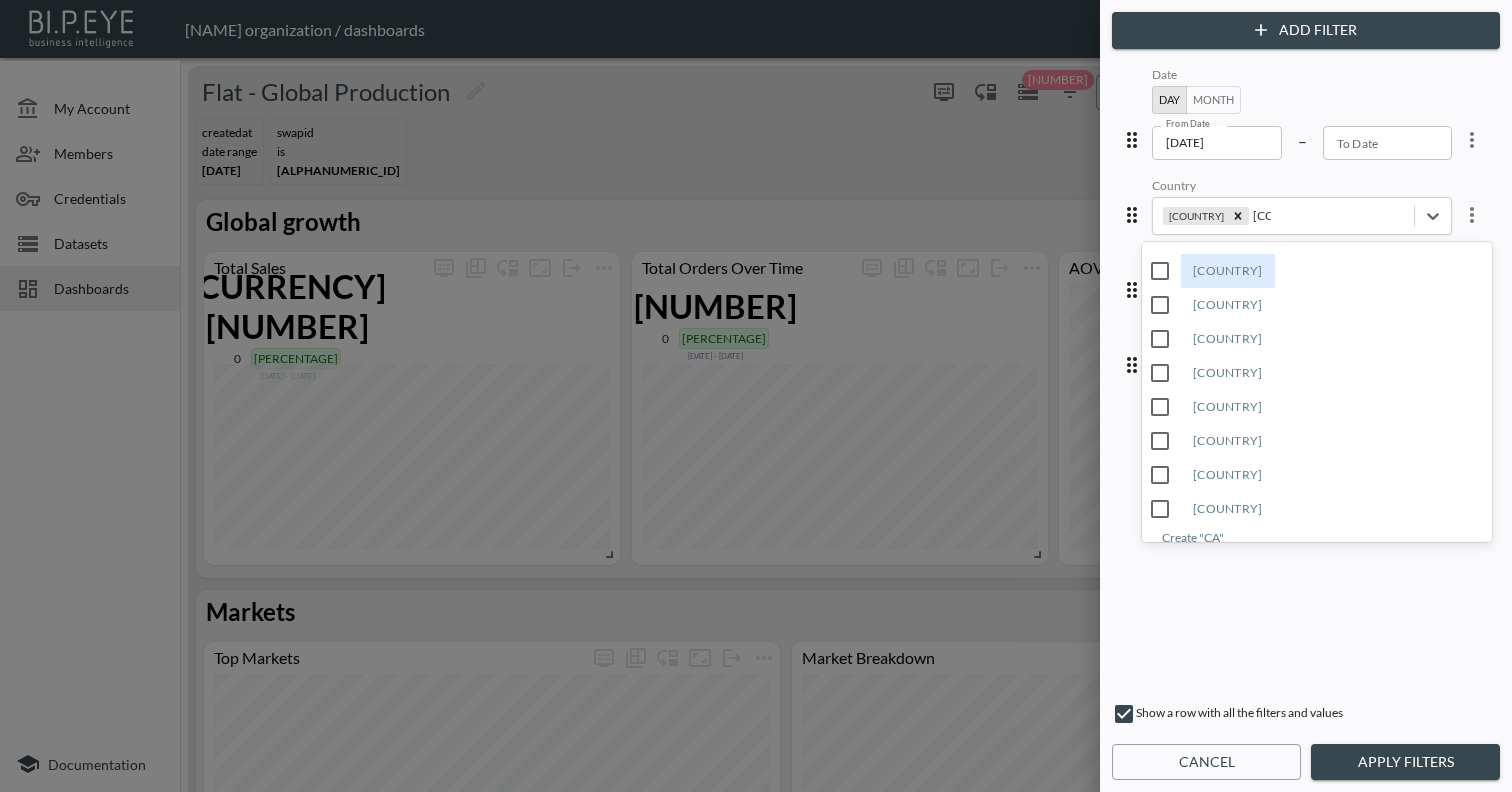 click on "[COUNTRY]" at bounding box center (1160, 305) 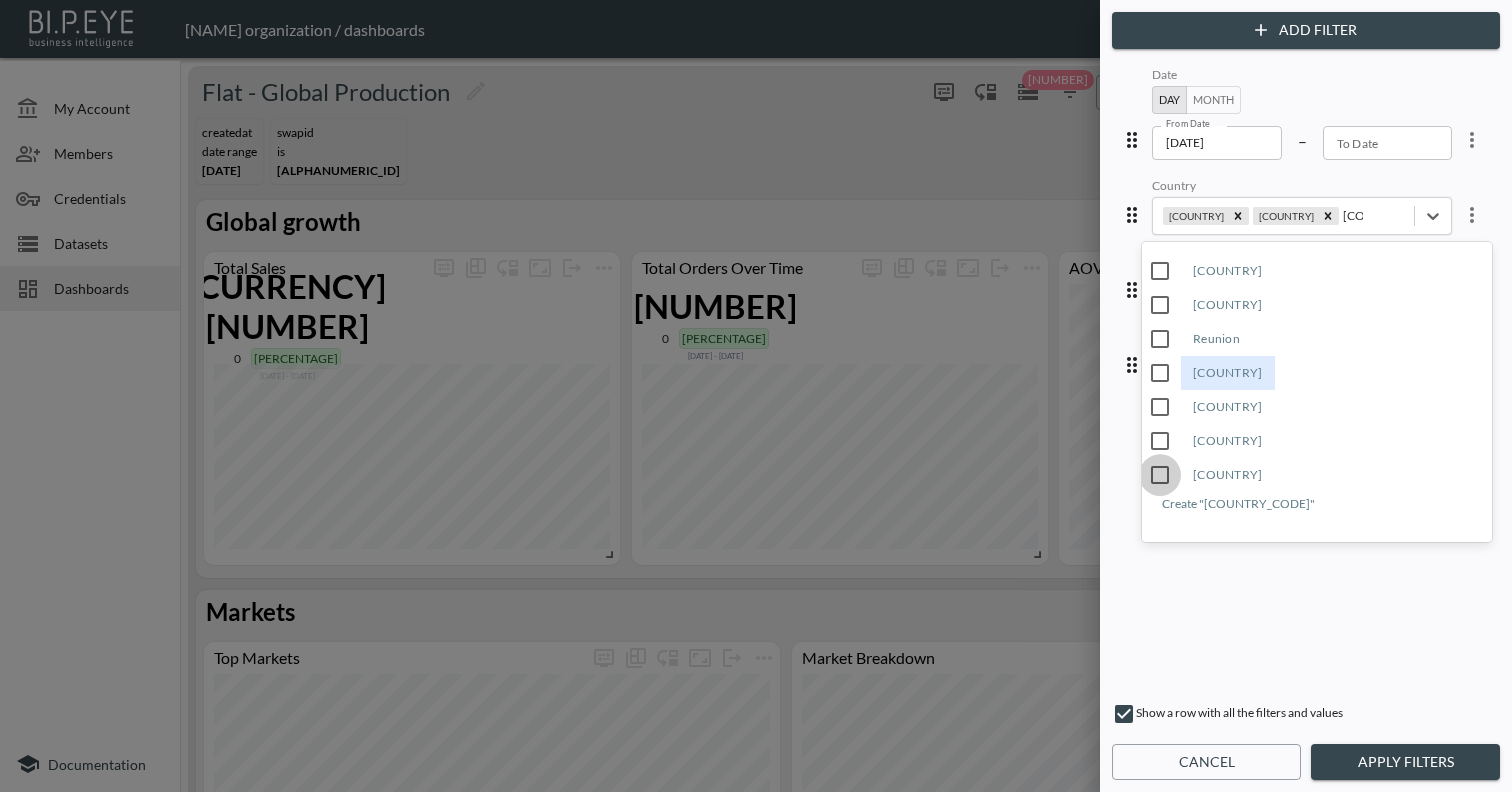 click on "[COUNTRY]" at bounding box center (1160, 475) 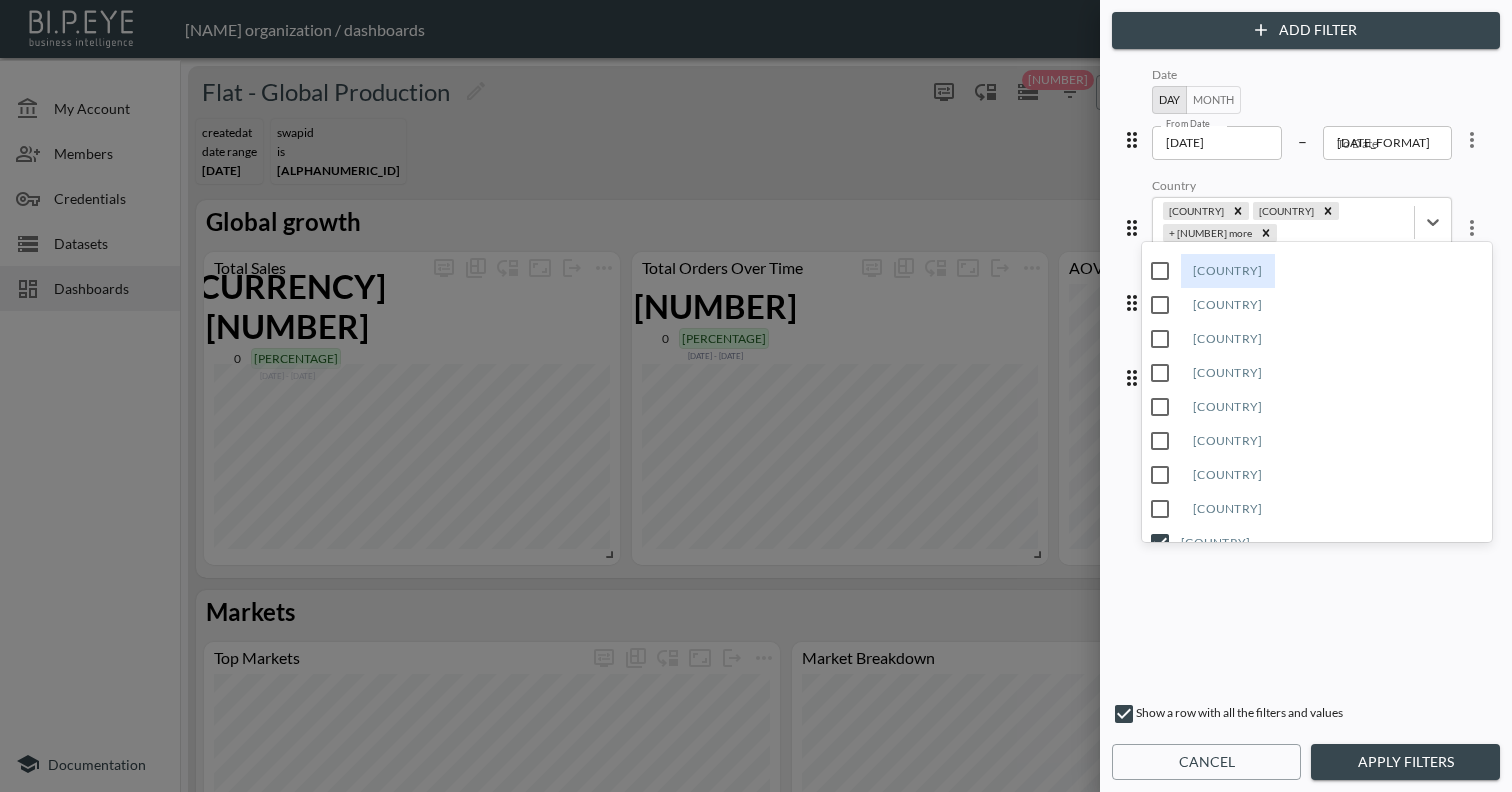 click on "[DATE_FORMAT]" at bounding box center (1388, 143) 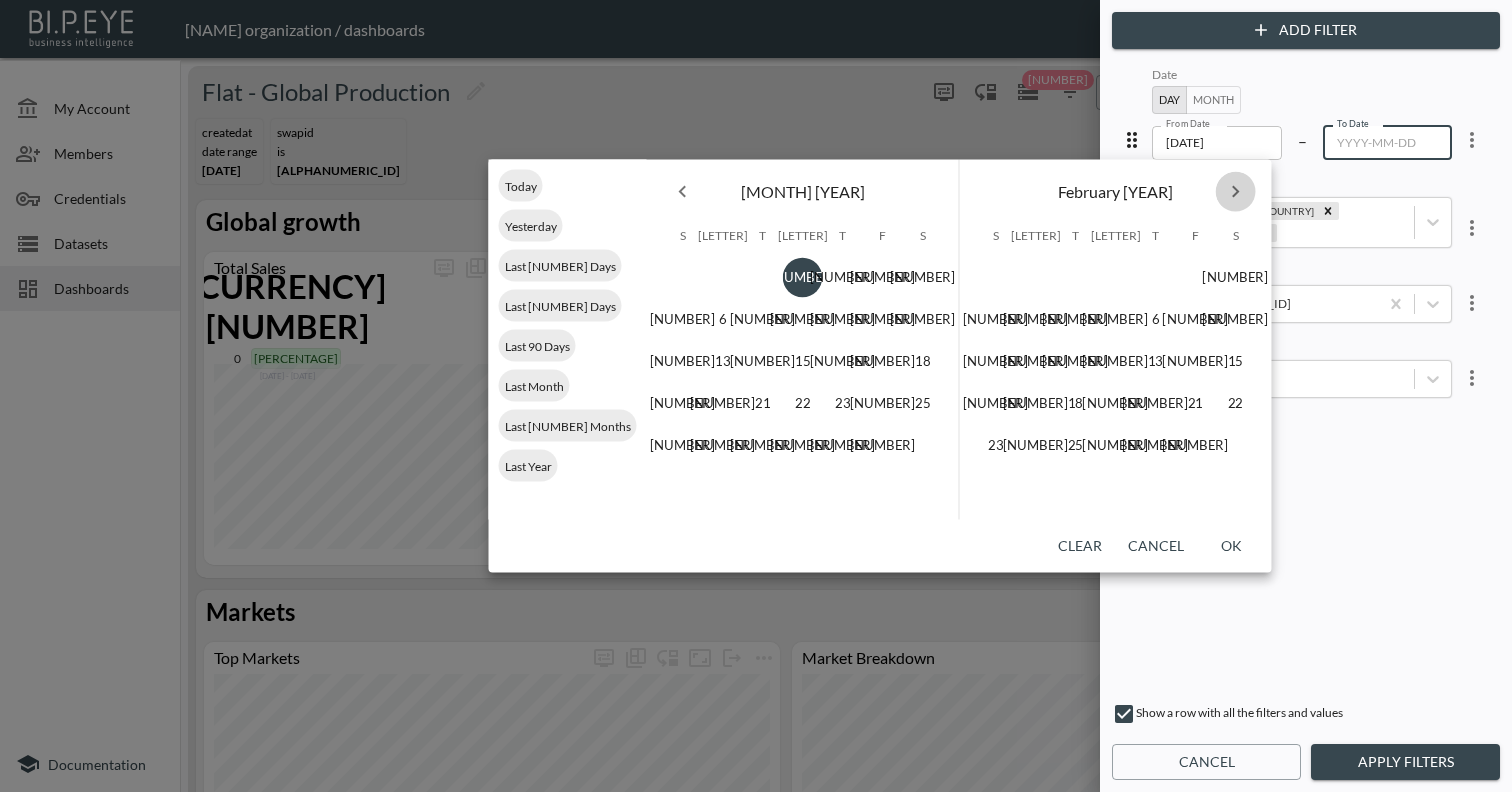 click at bounding box center (1236, 192) 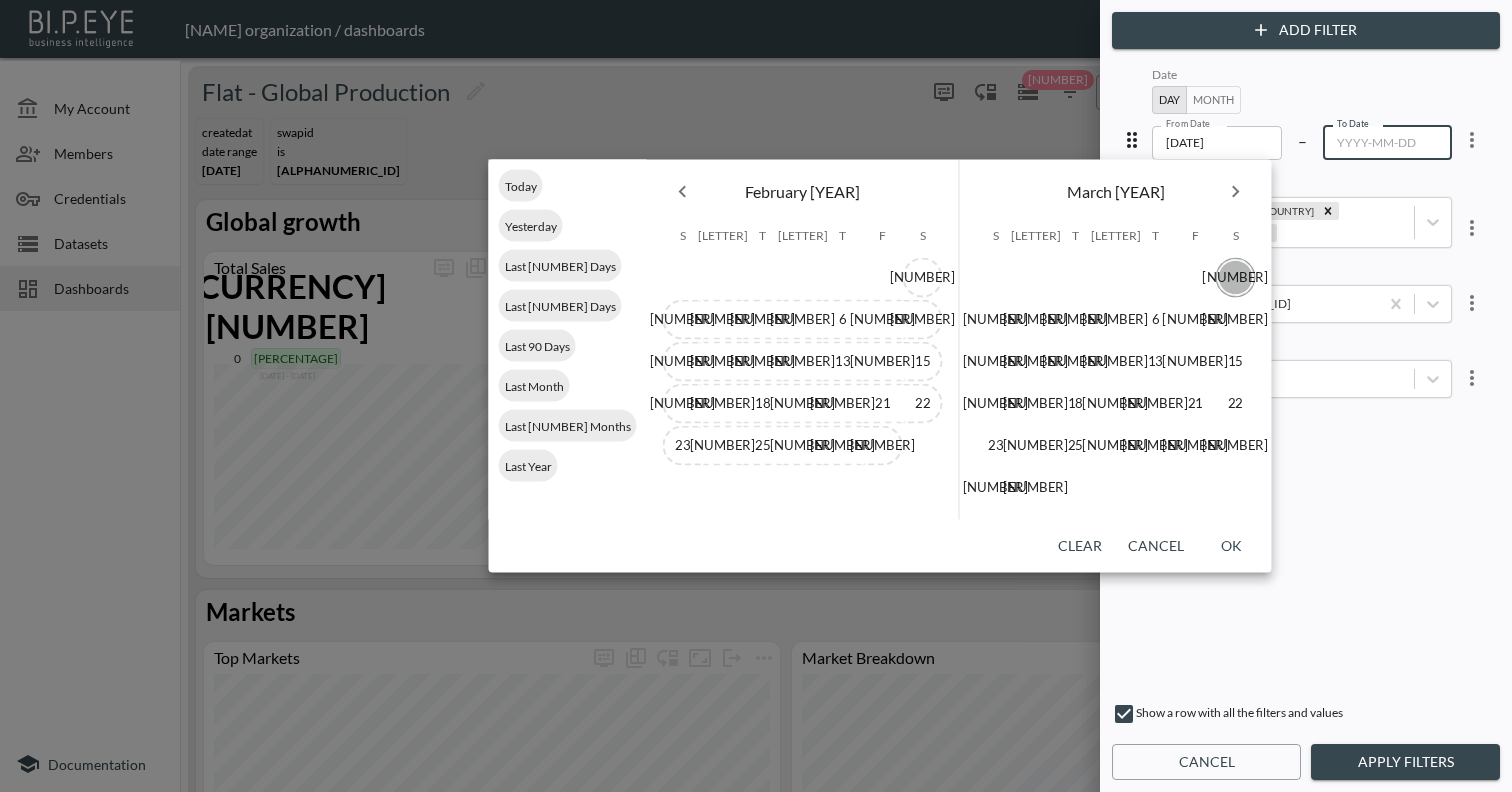 click on "[NUMBER]" at bounding box center [1236, 278] 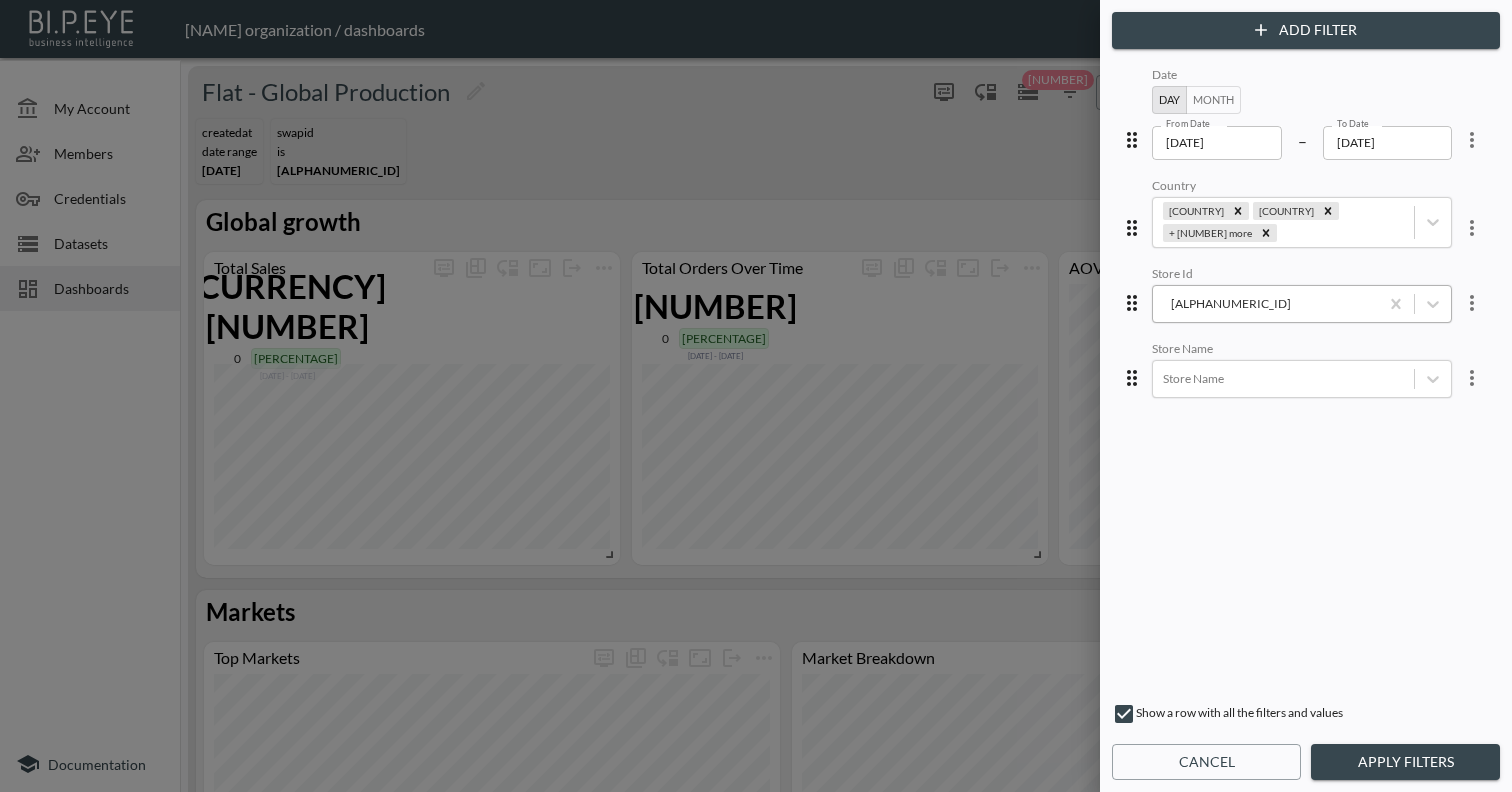 click at bounding box center [1265, 303] 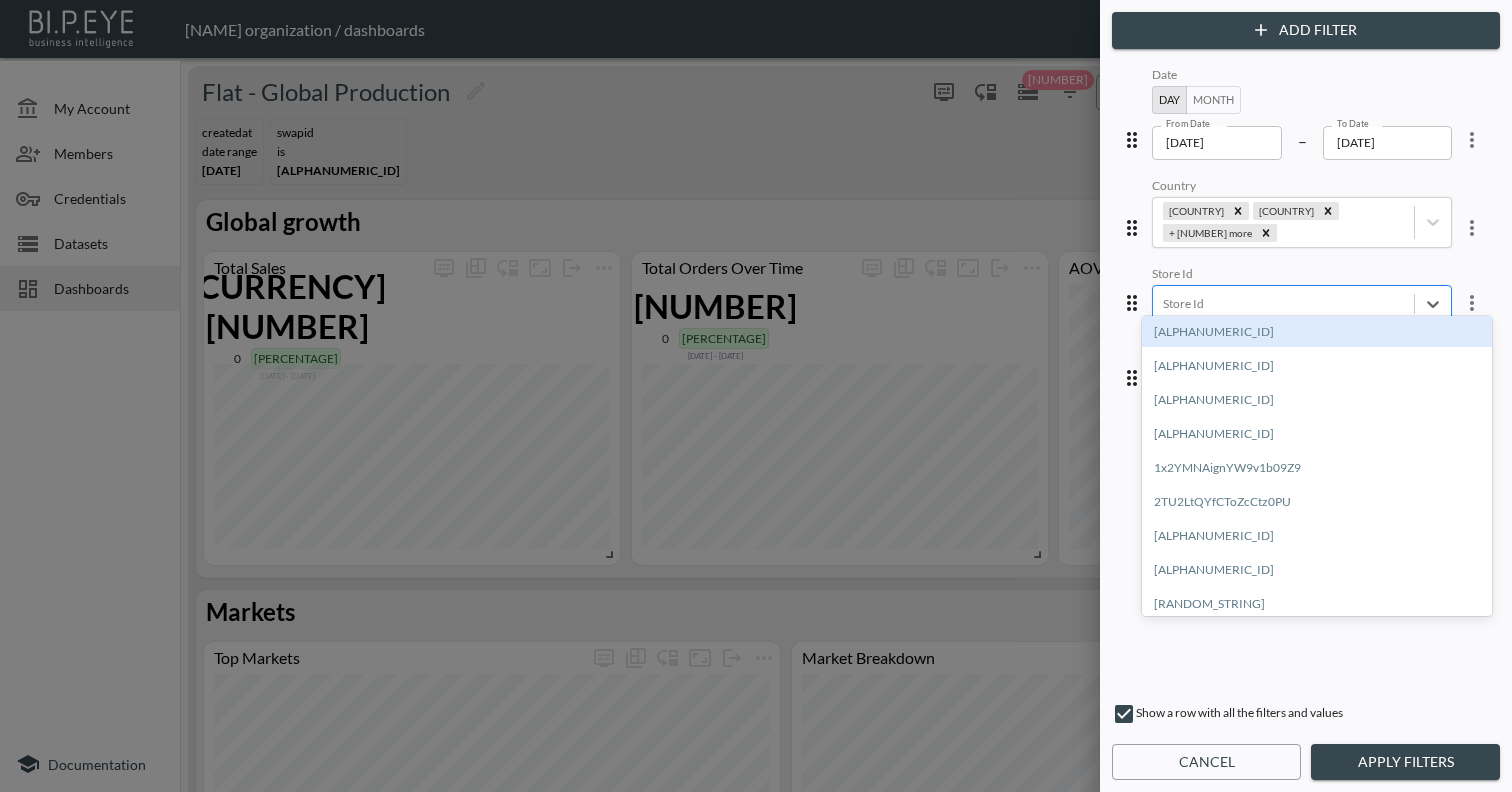 click at bounding box center (1283, 303) 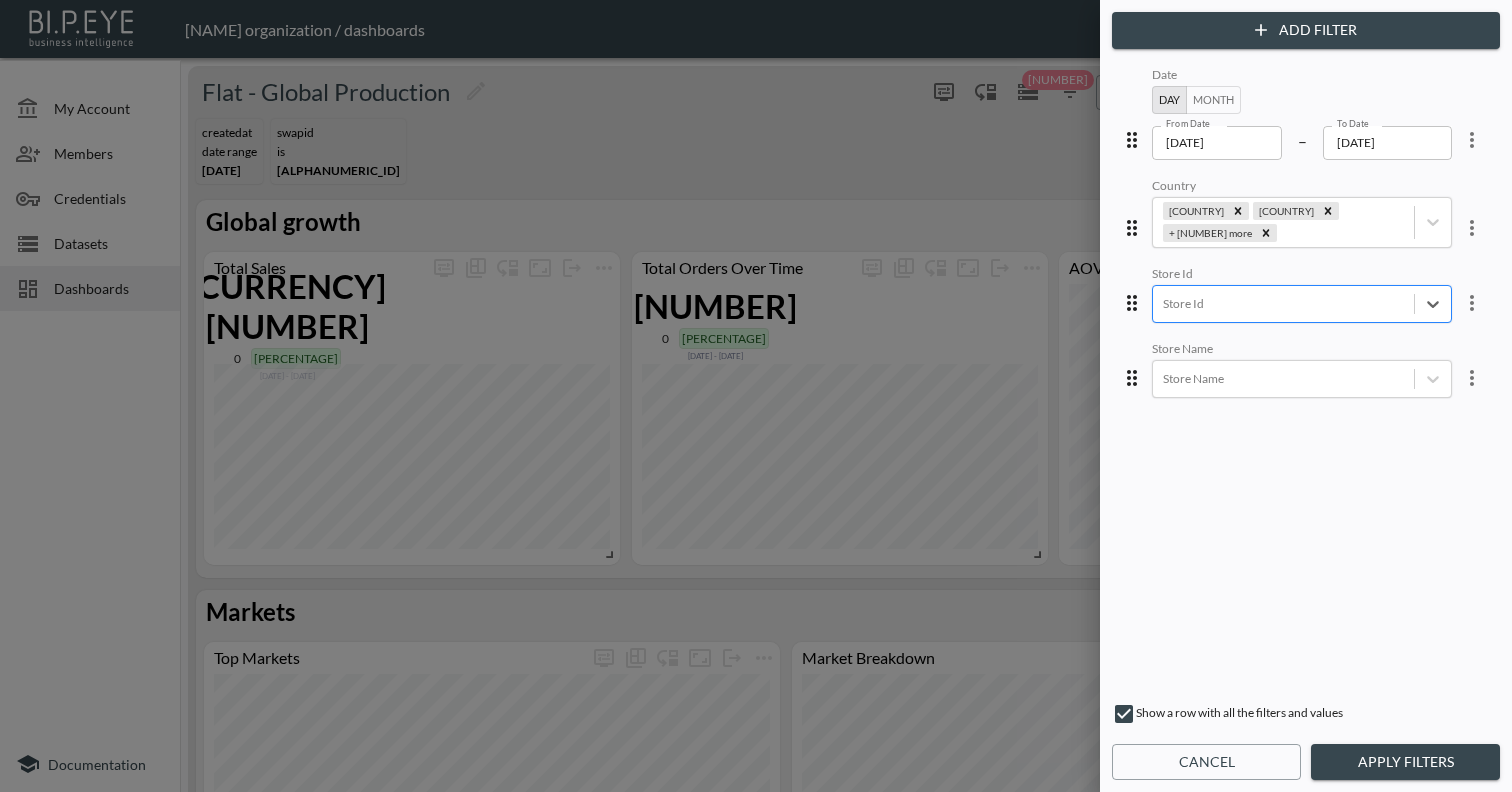 paste on "[RANDOM_STRING]" 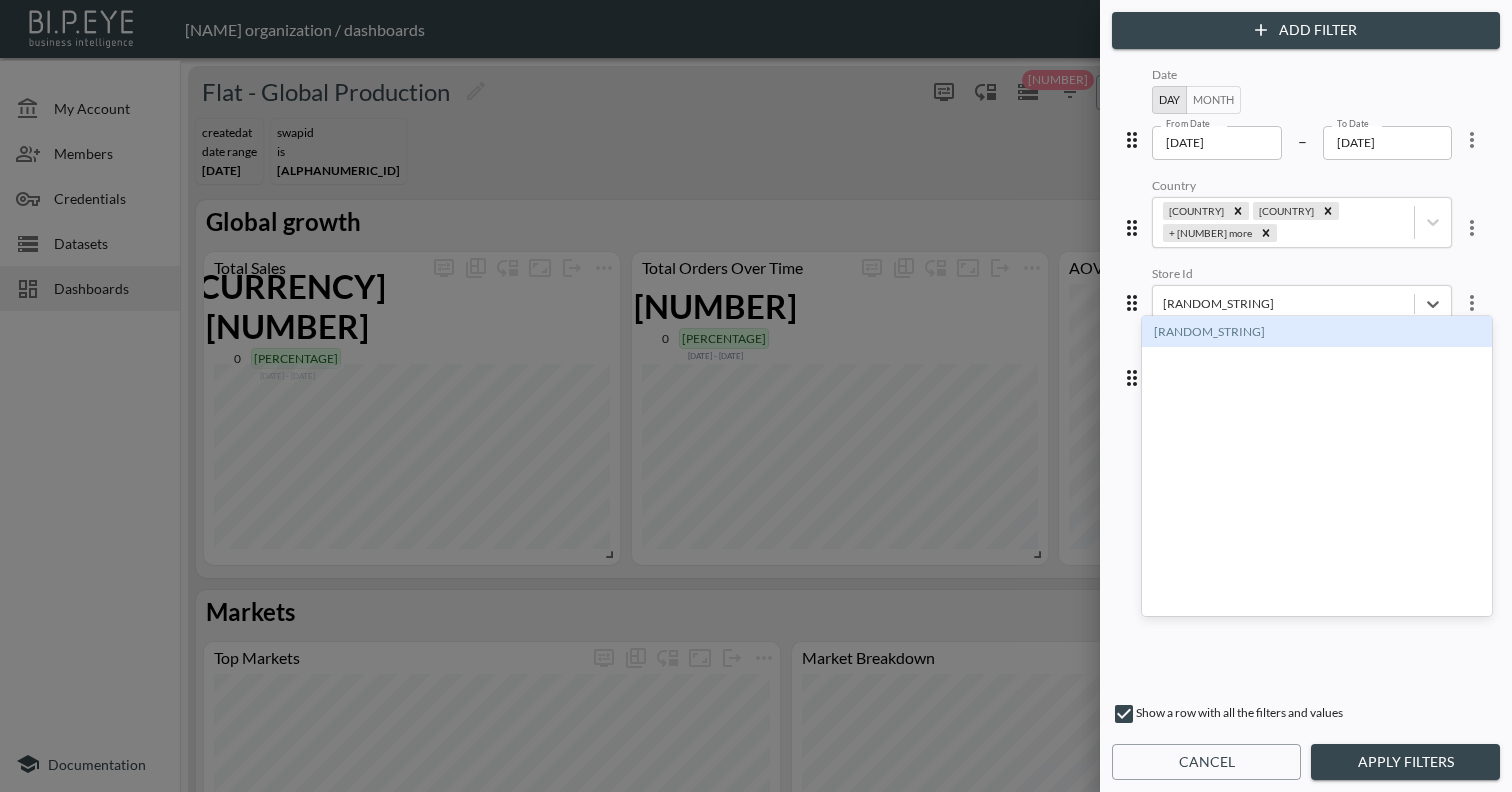click on "[RANDOM_STRING]" at bounding box center (1317, 331) 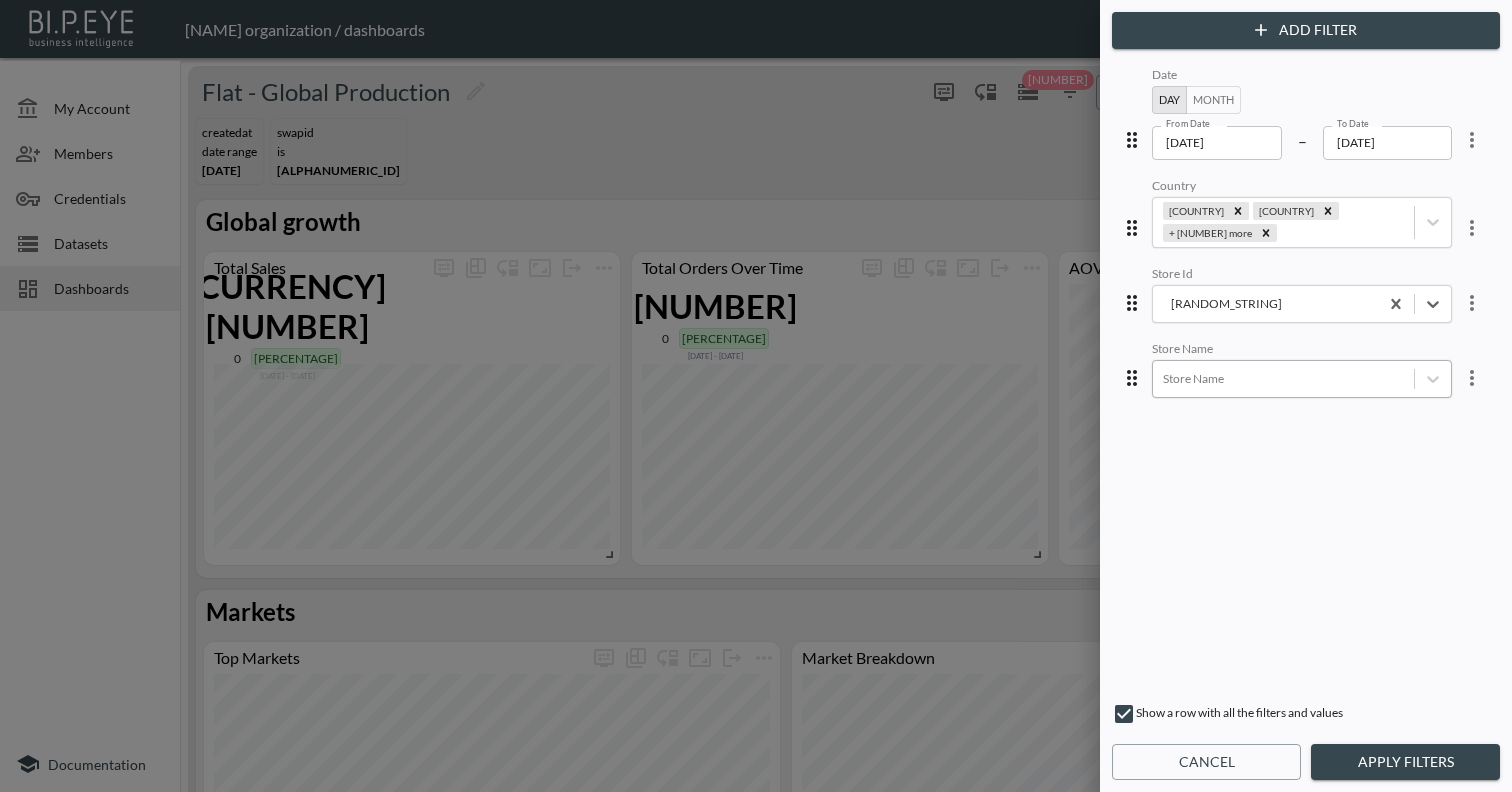 click at bounding box center [1283, 378] 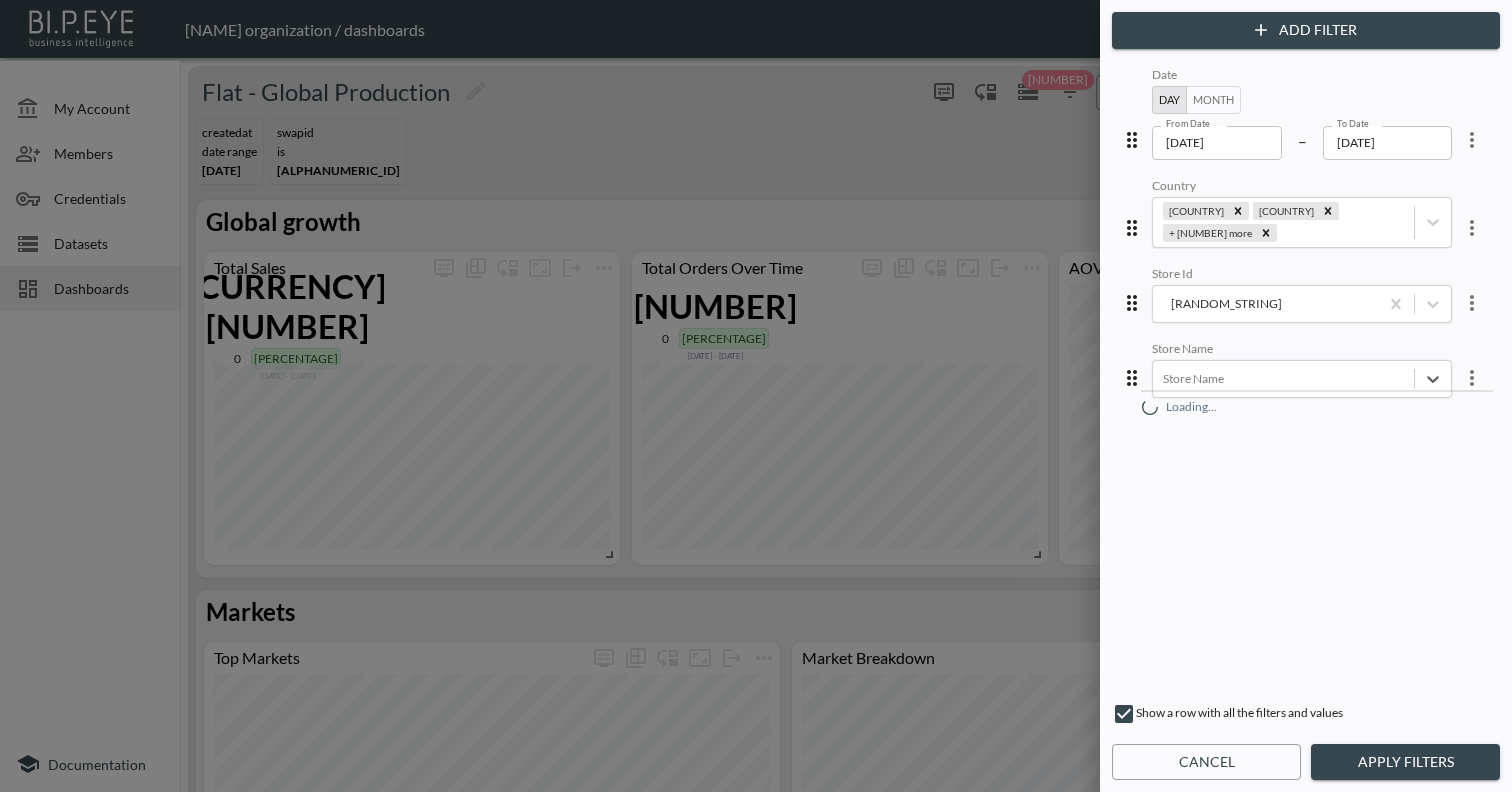 click on "Store Name" at bounding box center [1217, 143] 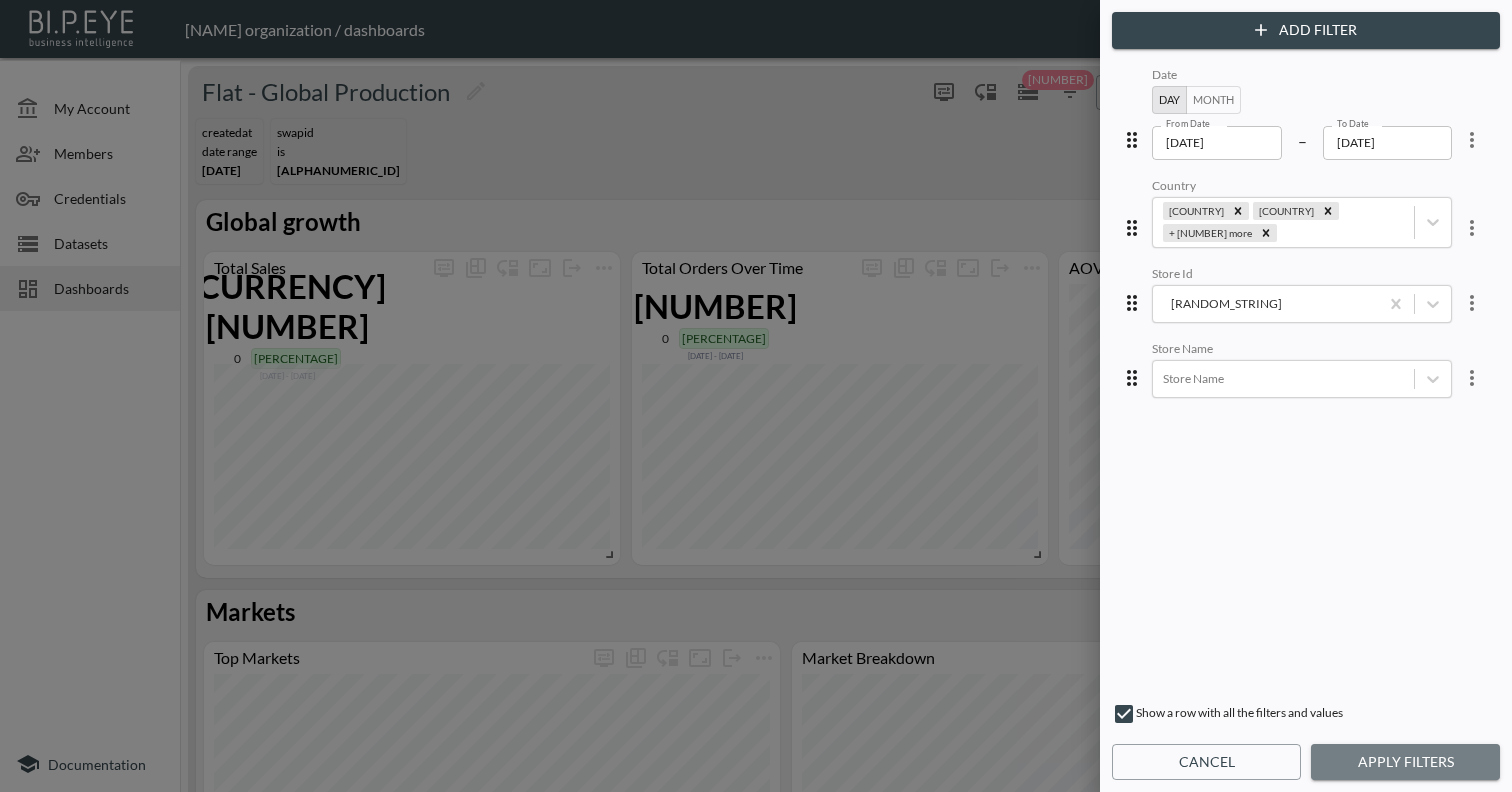 click on "Apply Filters" at bounding box center (1405, 762) 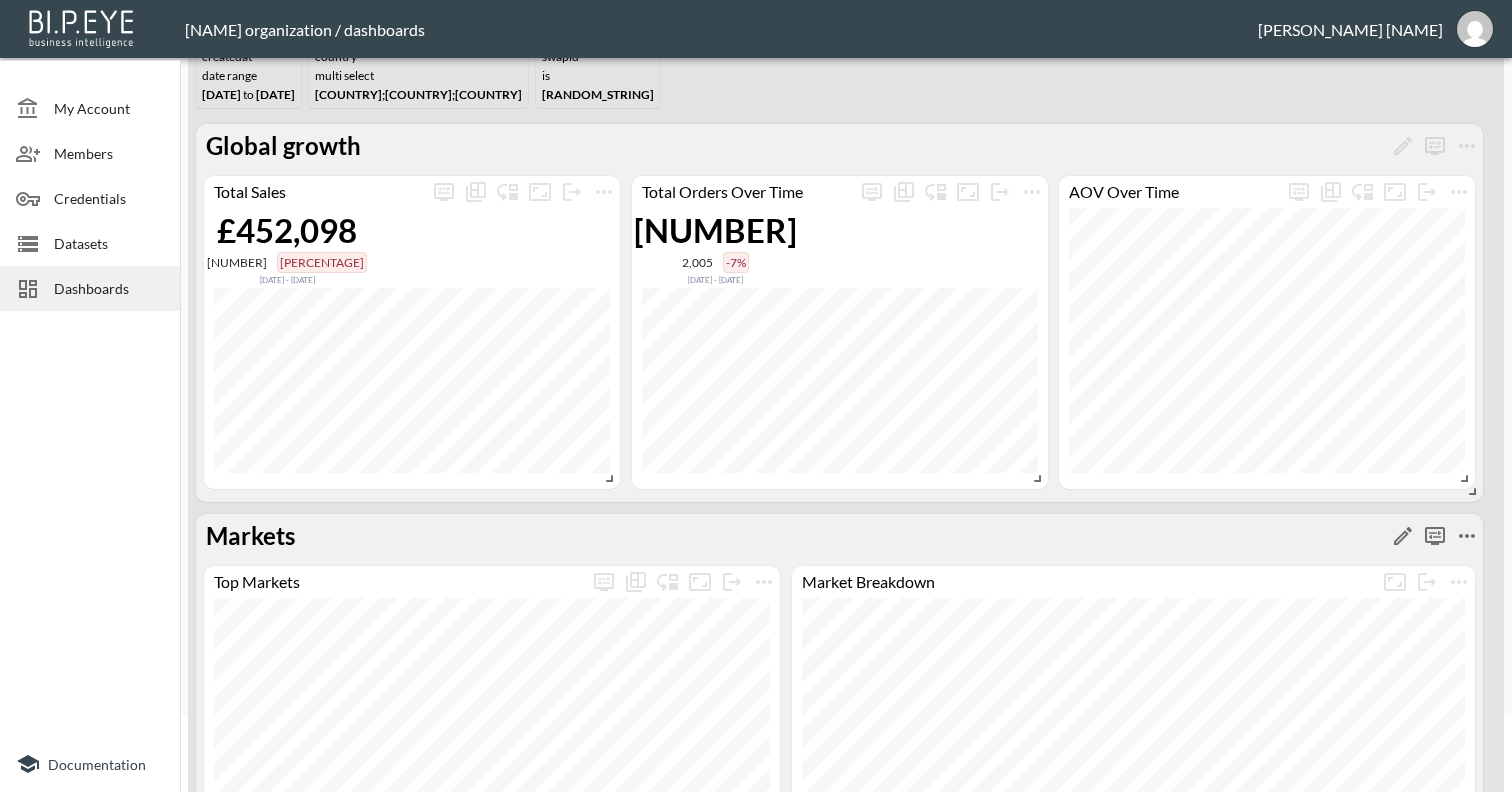 scroll, scrollTop: 0, scrollLeft: 0, axis: both 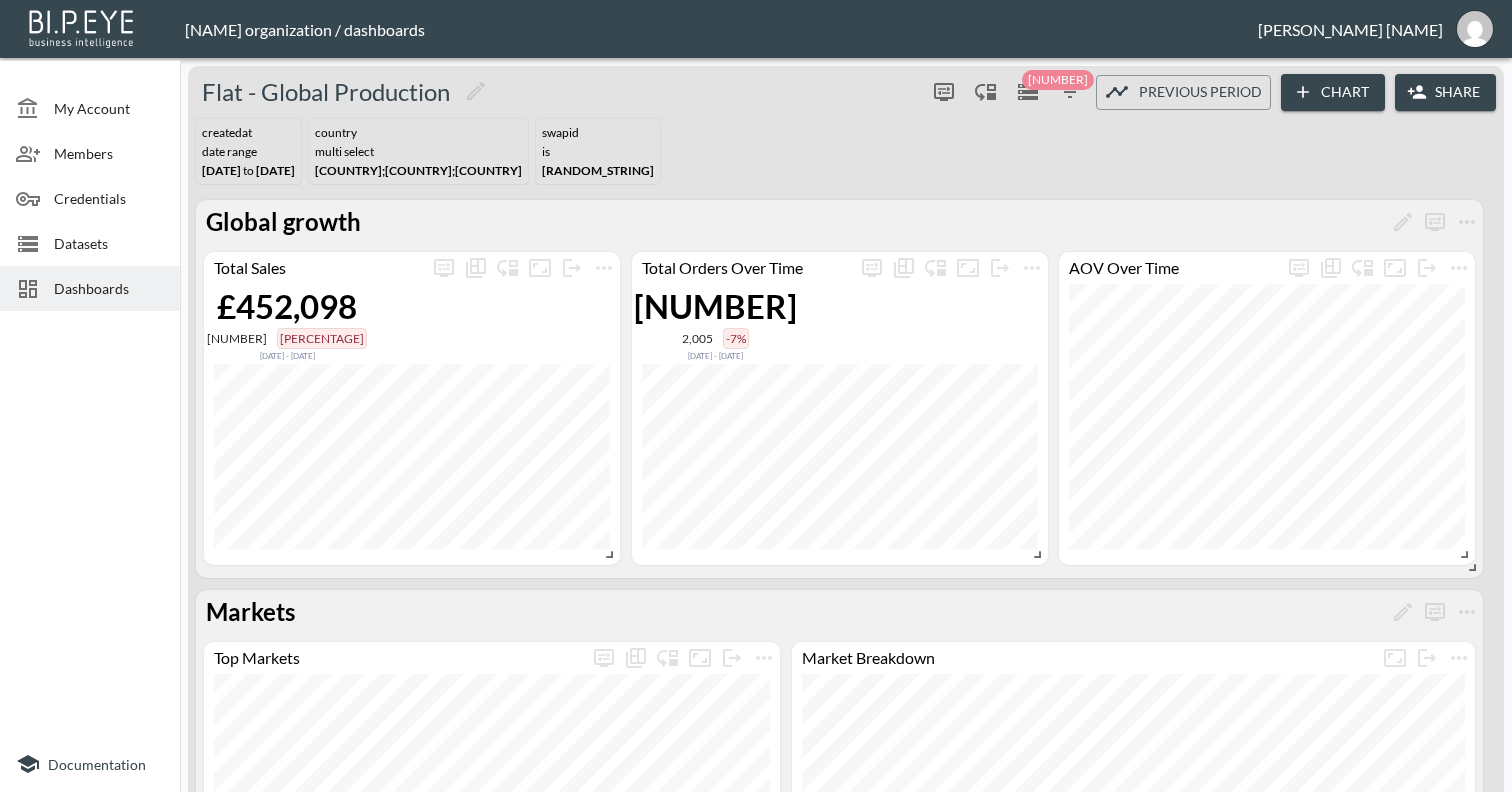 click on "[NUMBER]" at bounding box center (237, 338) 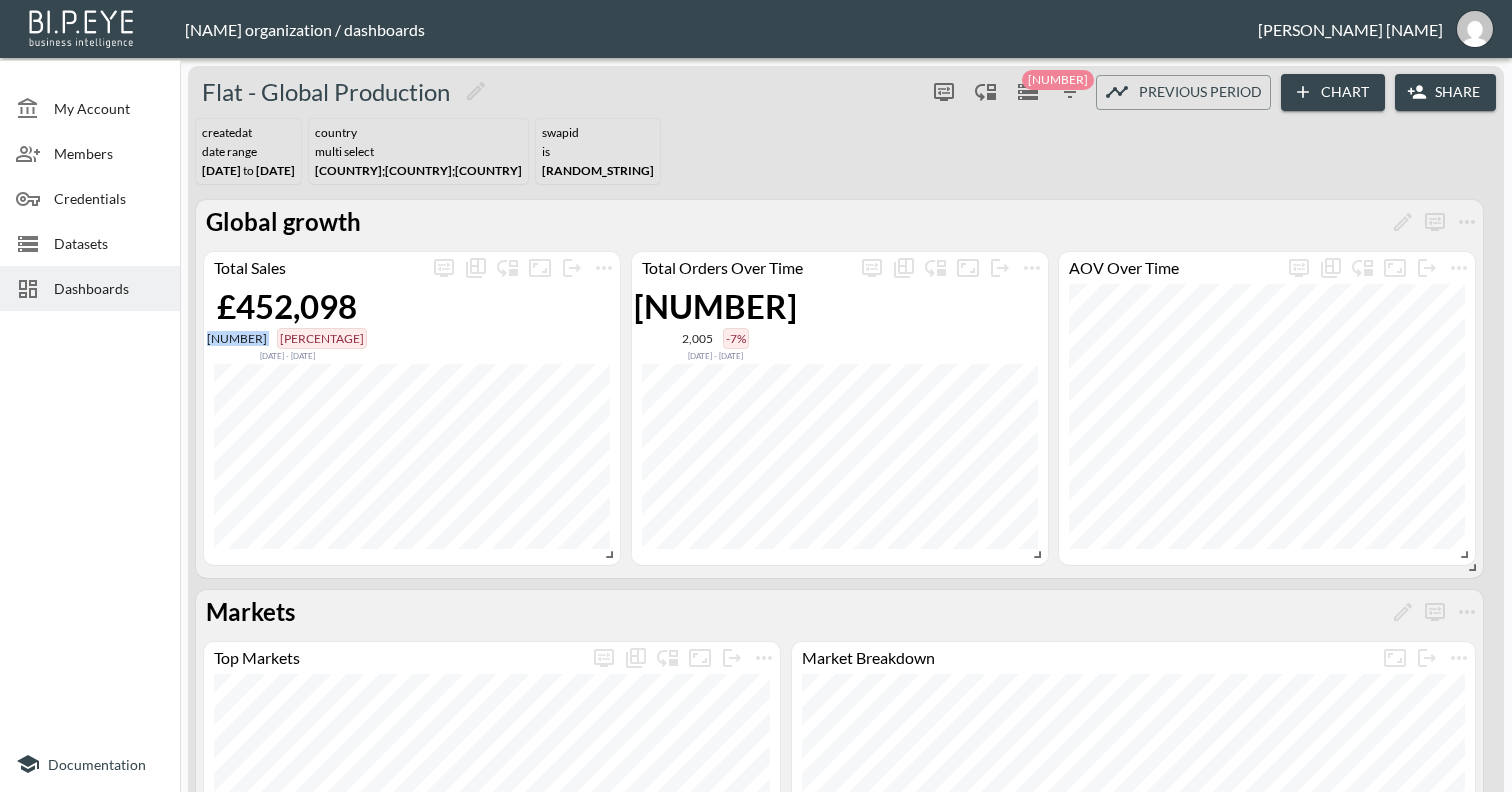 click on "[NUMBER]" at bounding box center (237, 338) 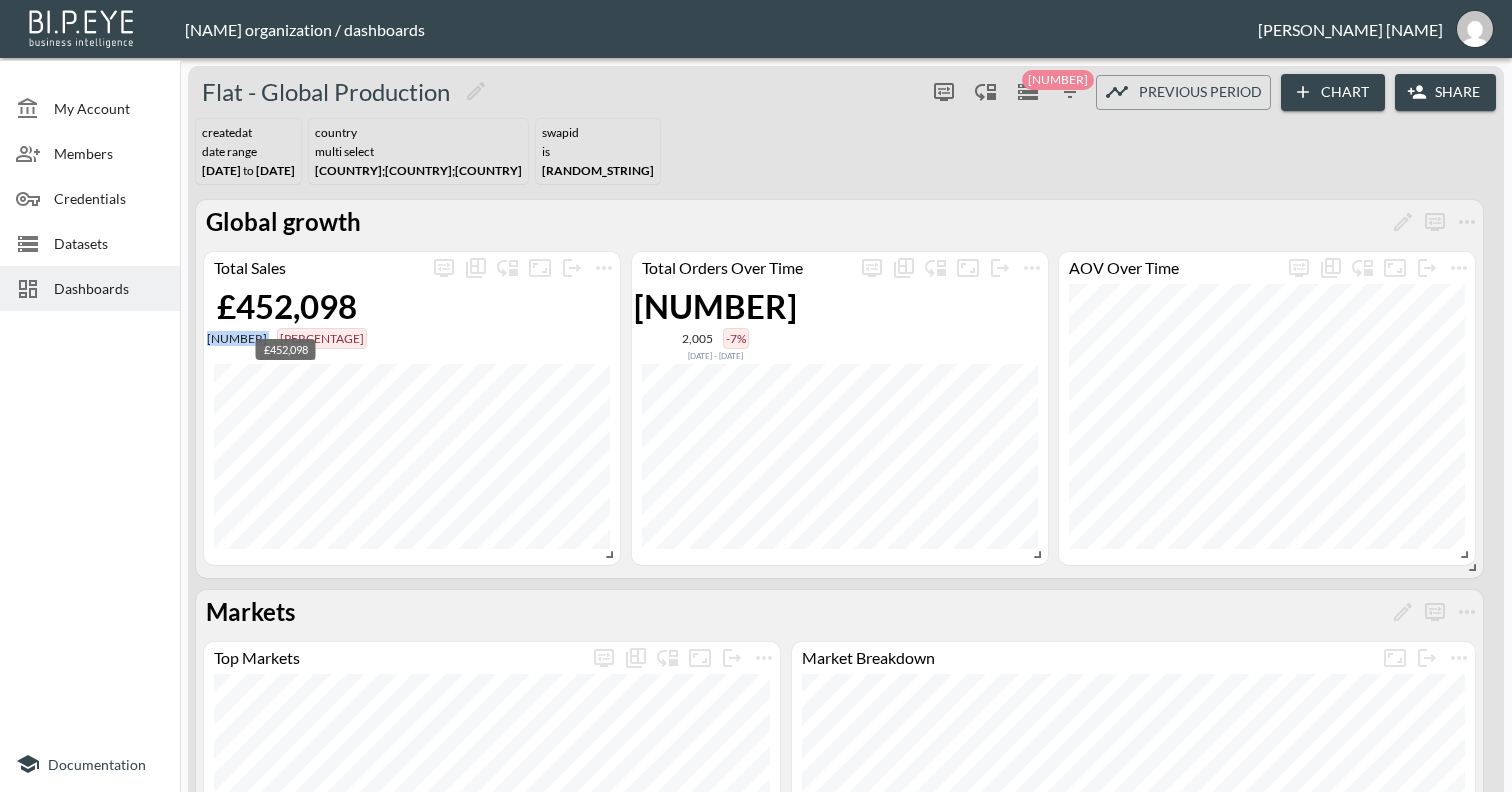 drag, startPoint x: 362, startPoint y: 354, endPoint x: 241, endPoint y: 306, distance: 130.17296 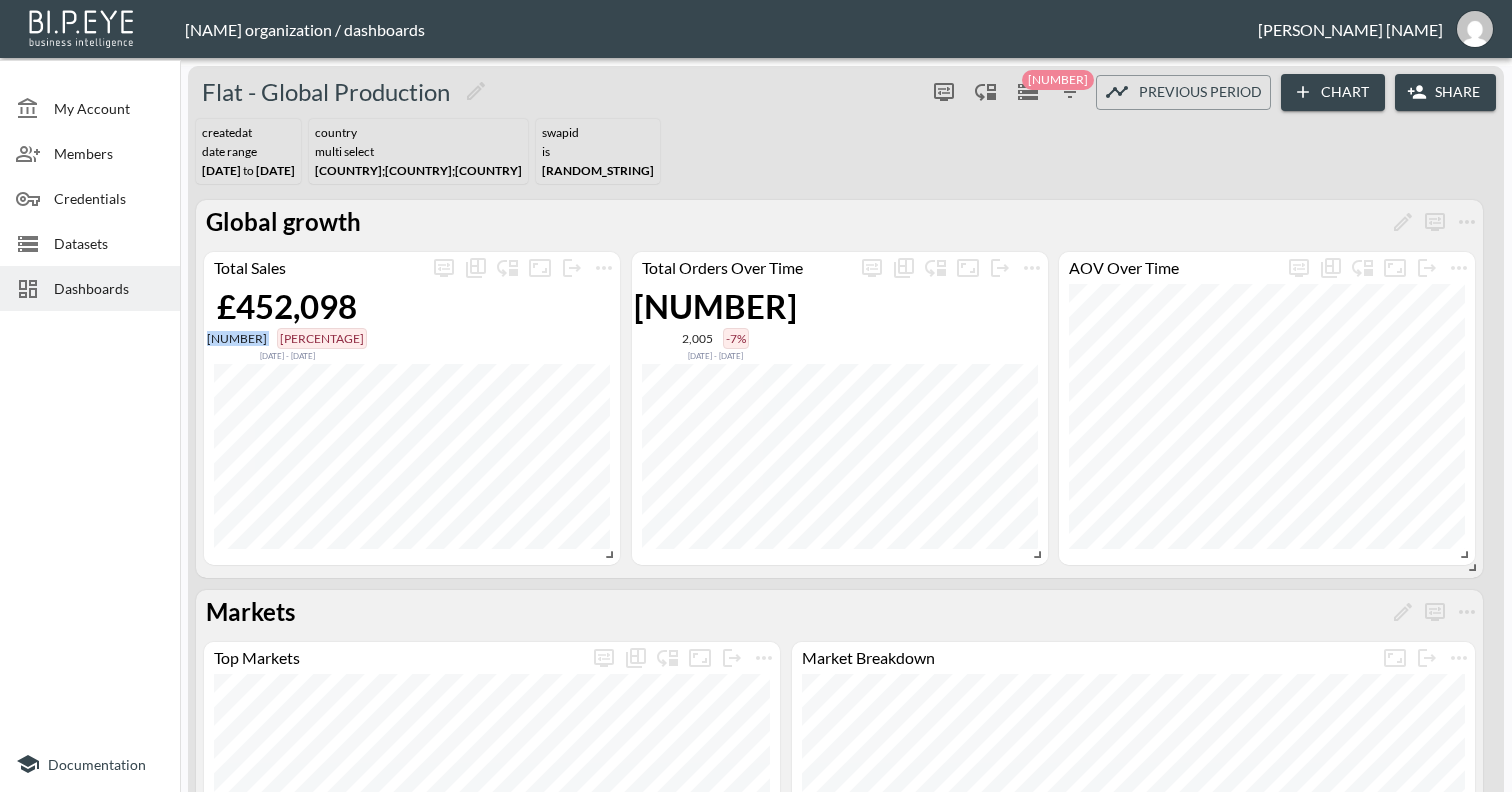click on "Total Sales [CURRENCY][NUMBER] [NUMBER] [PERCENTAGE] [DATE] - [DATE]" at bounding box center [1133, 798] 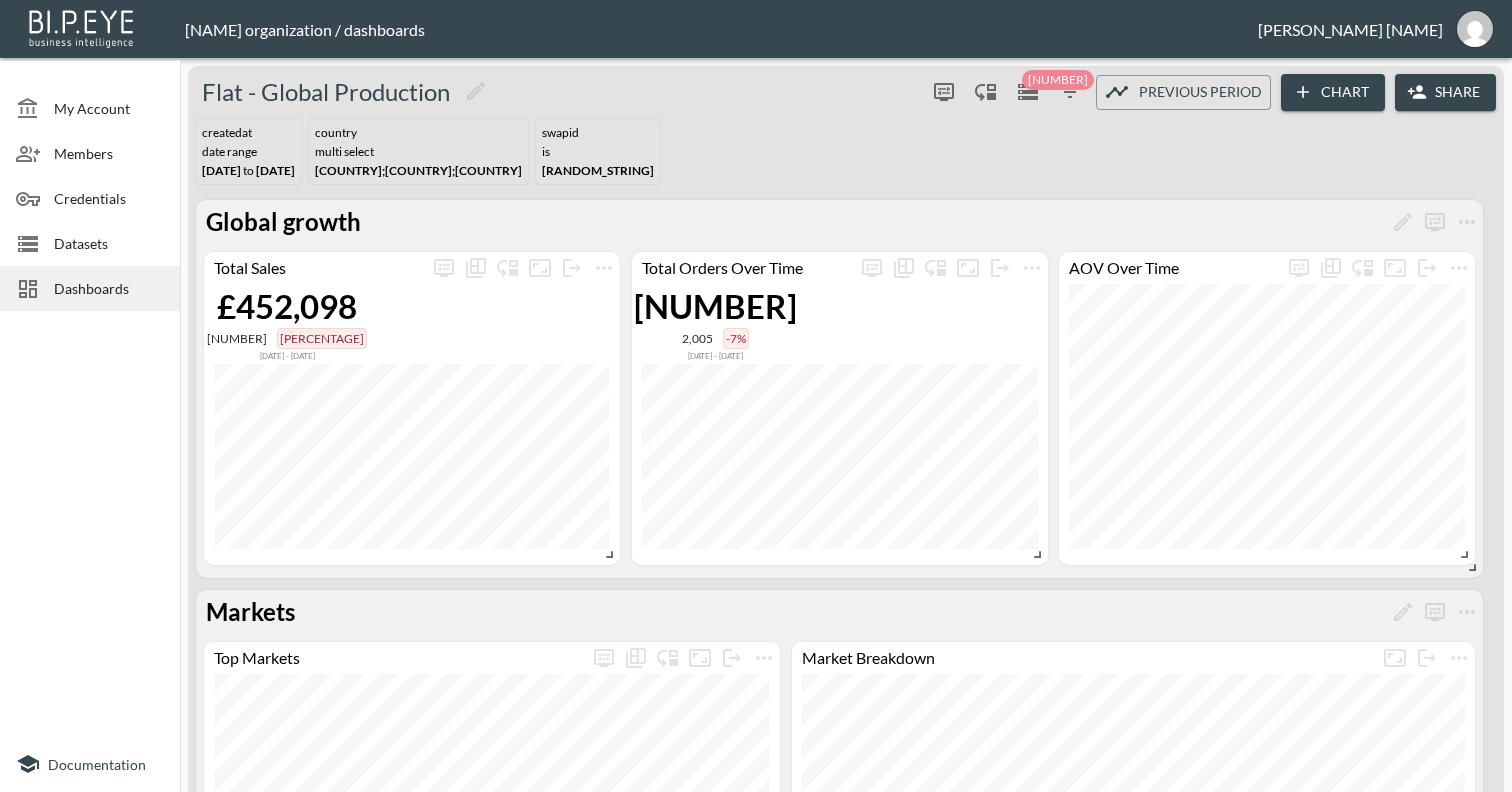 drag, startPoint x: 221, startPoint y: 169, endPoint x: 349, endPoint y: 176, distance: 128.19127 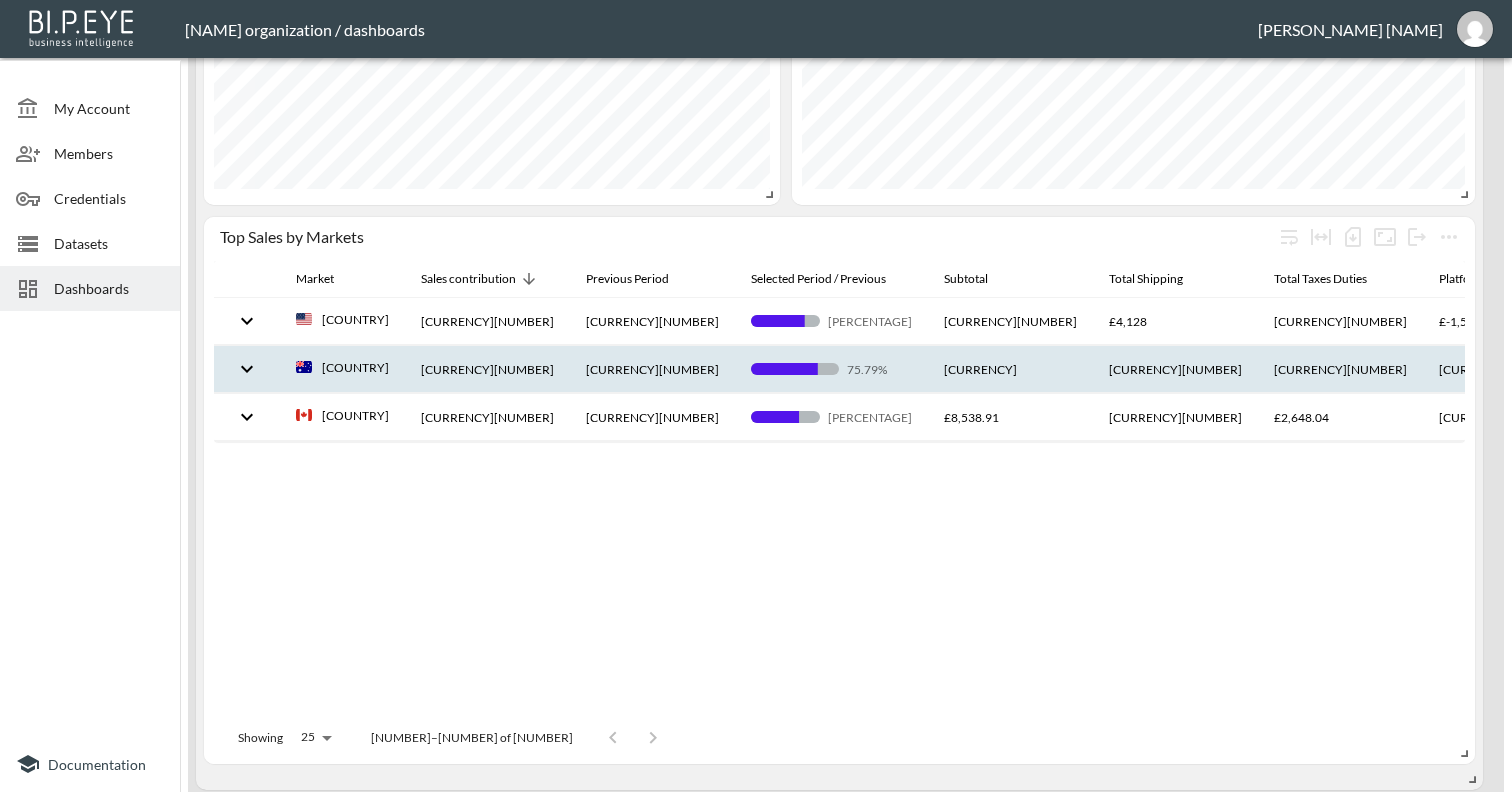 scroll, scrollTop: 1043, scrollLeft: 0, axis: vertical 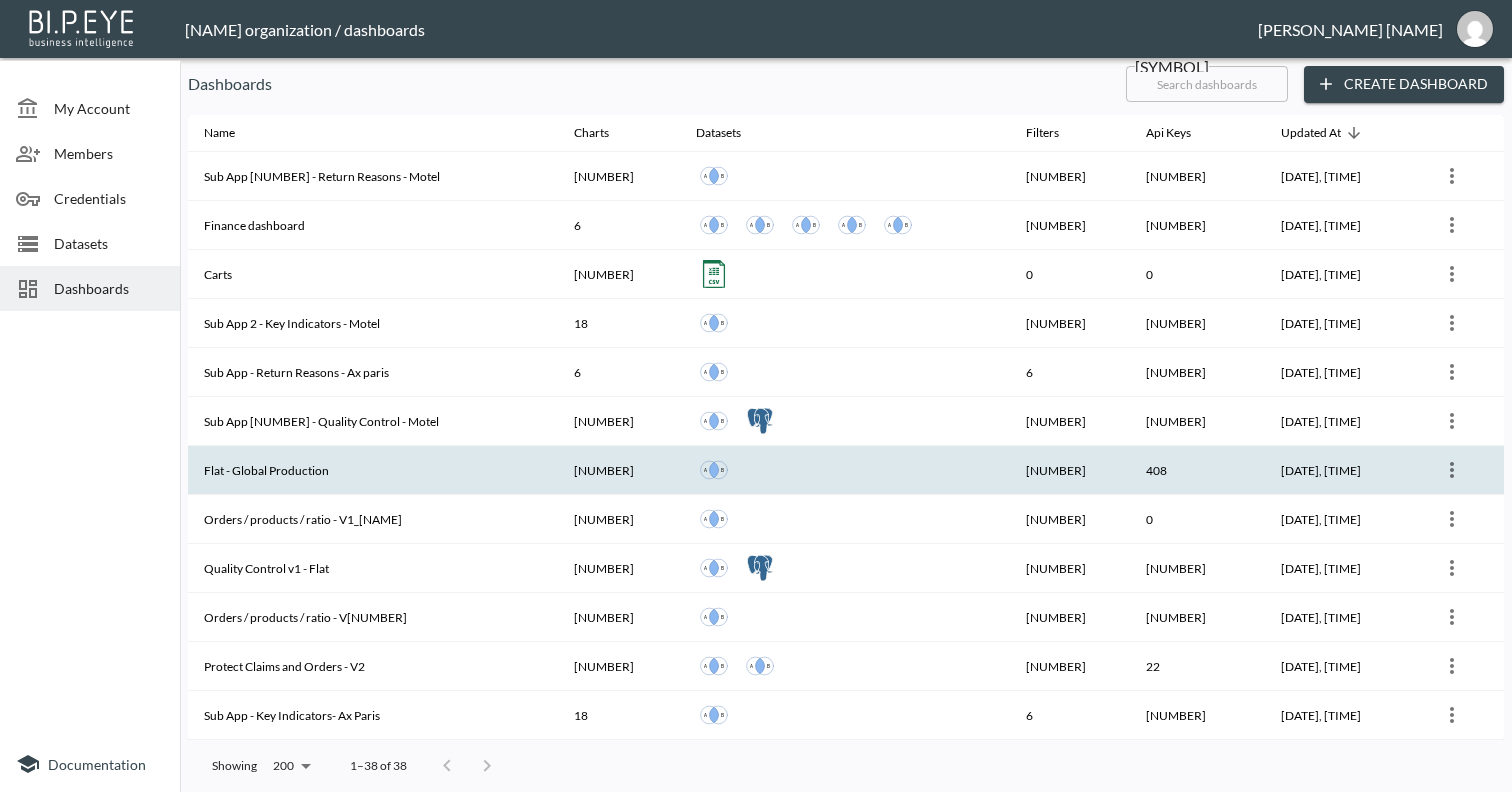 click on "Flat - Global Production" at bounding box center [373, 176] 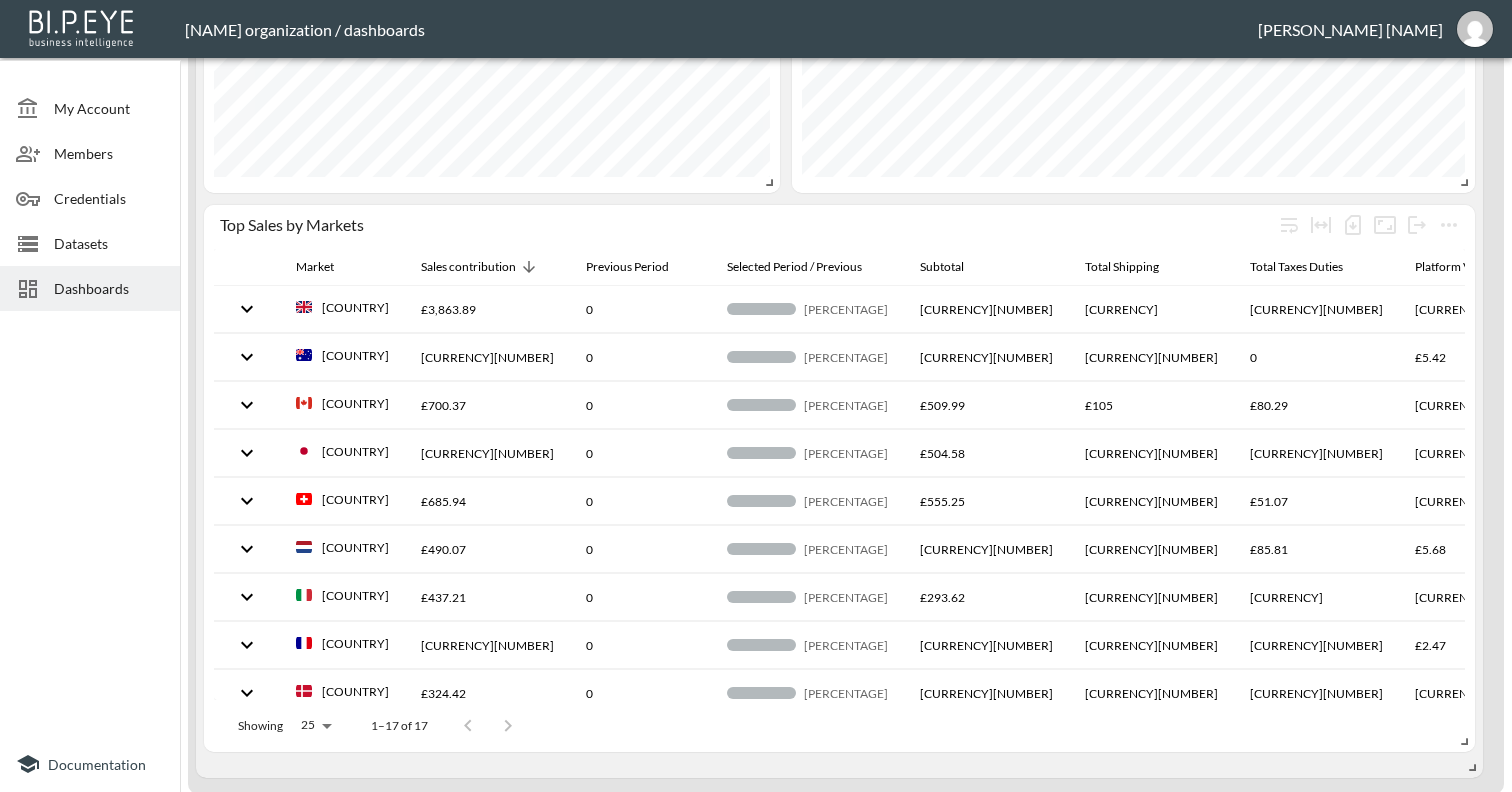scroll, scrollTop: 0, scrollLeft: 0, axis: both 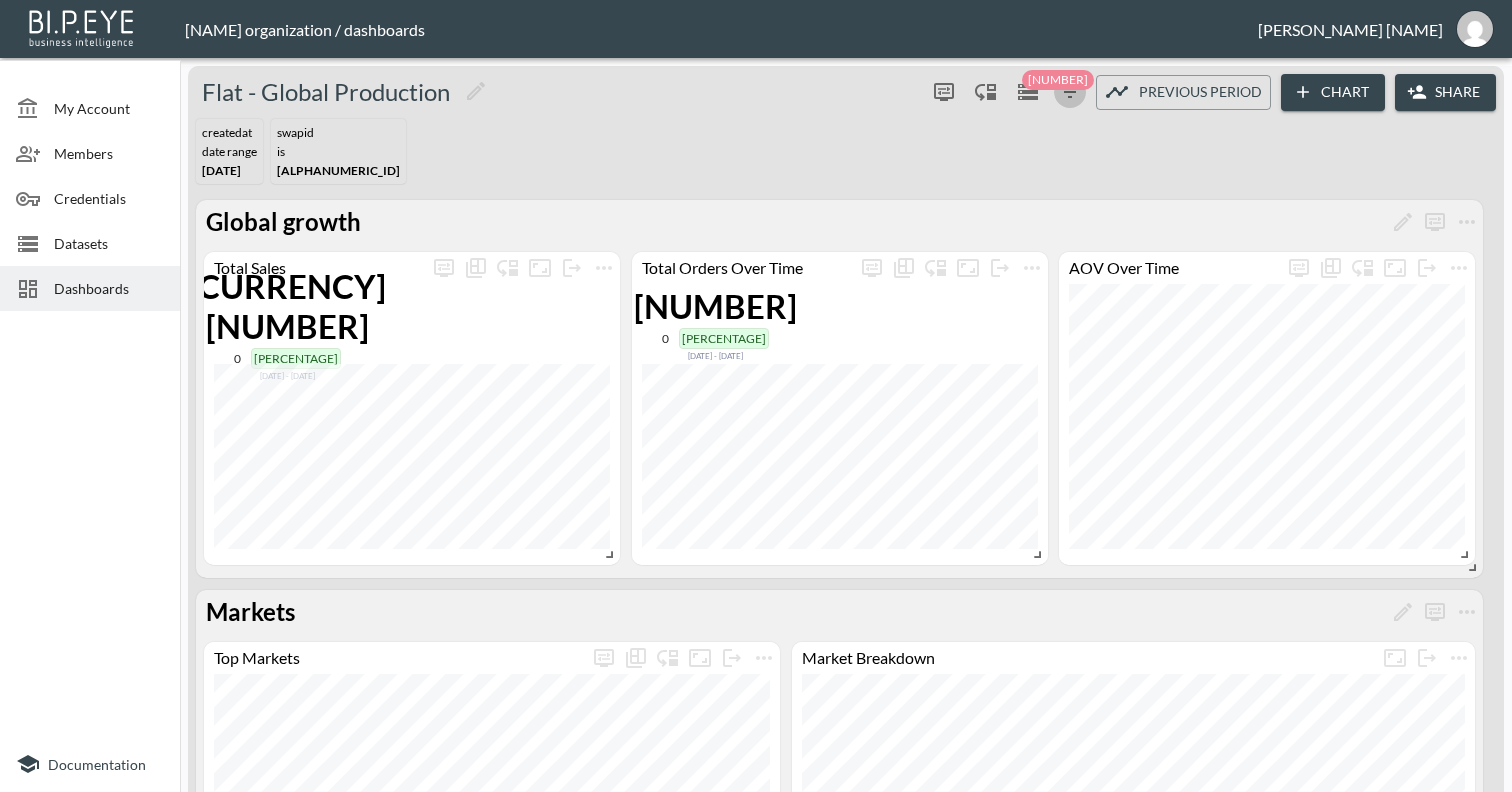 click at bounding box center [1070, 92] 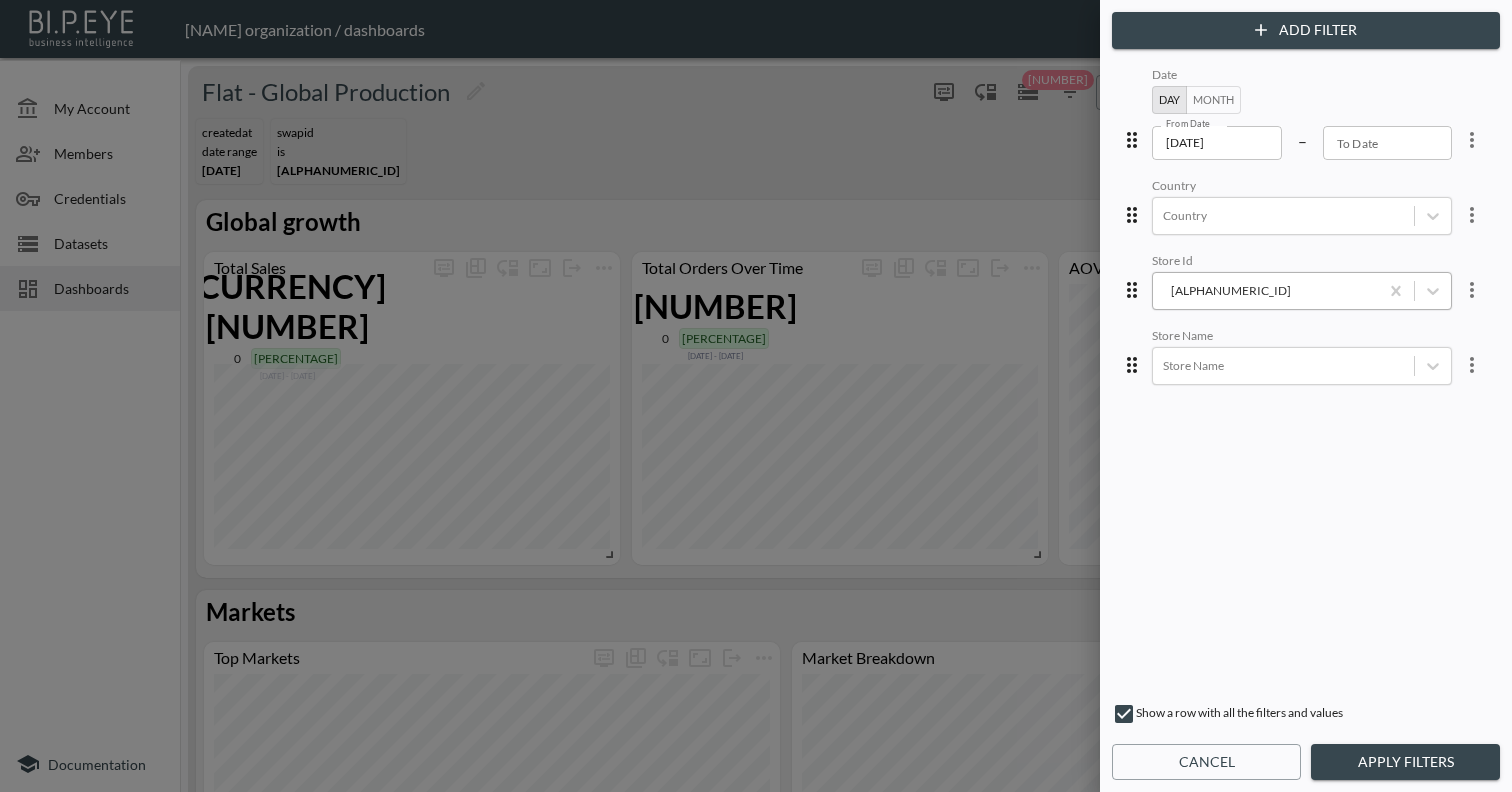 click at bounding box center [1265, 290] 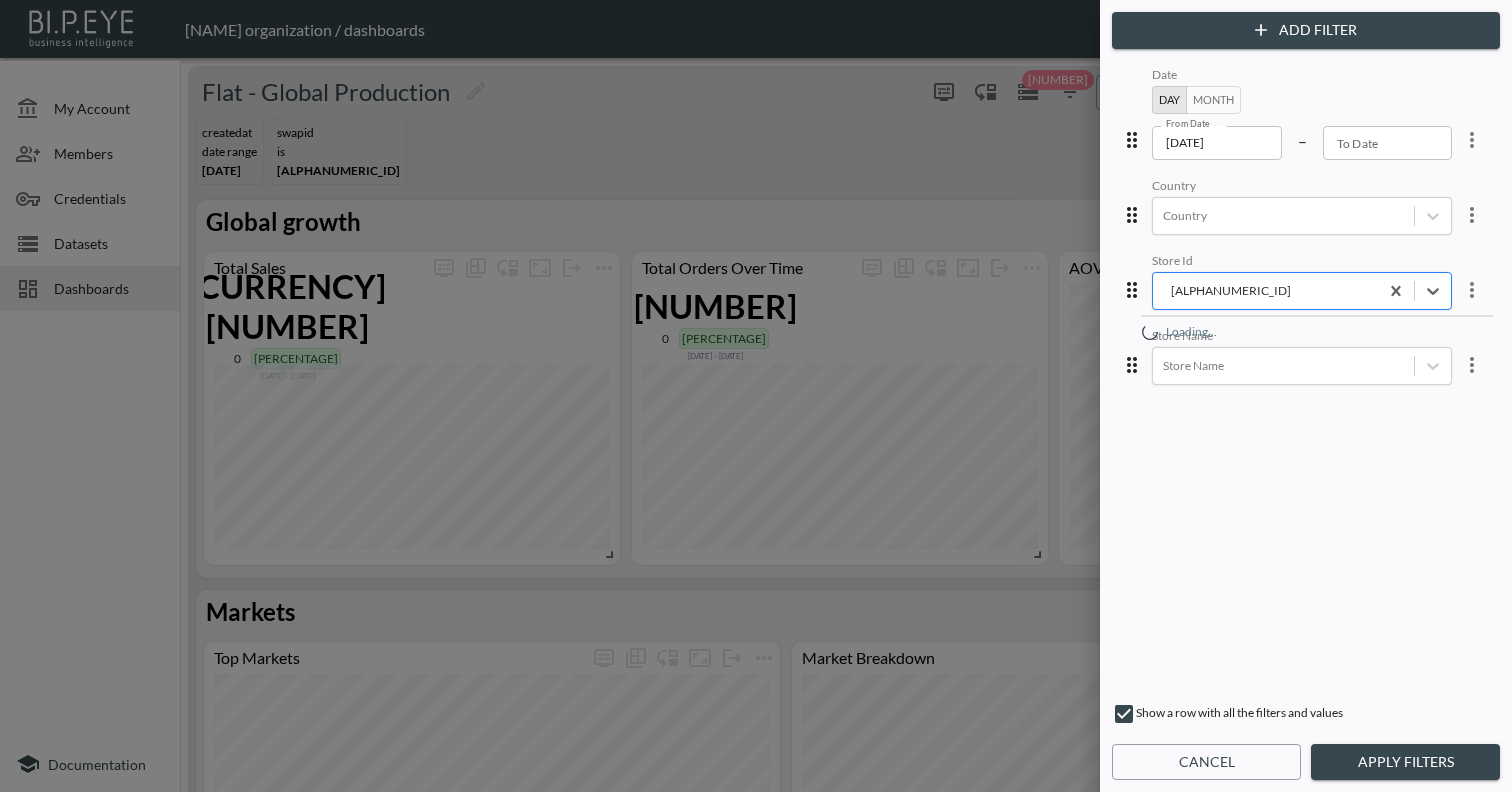click at bounding box center [1265, 290] 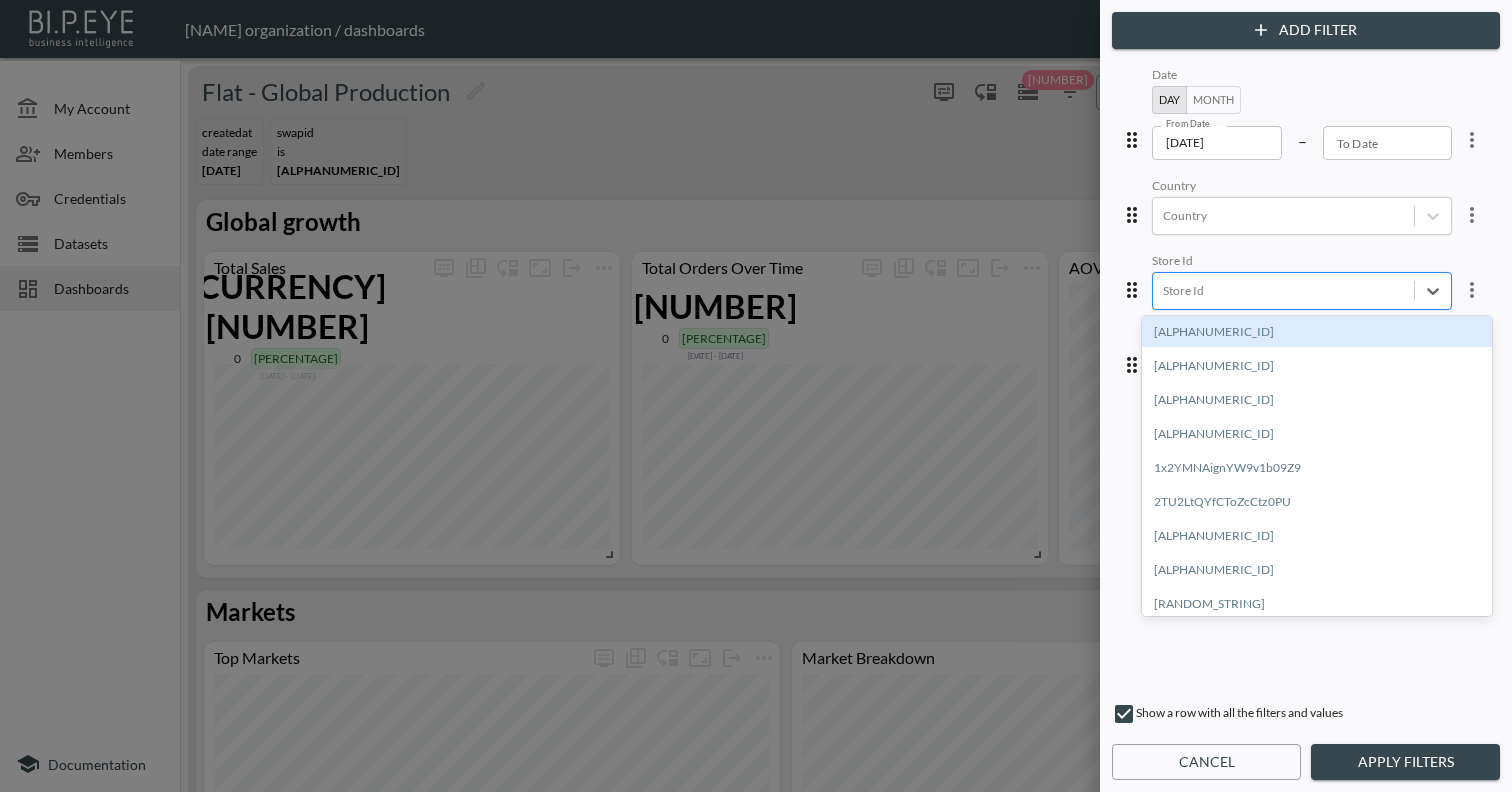 click at bounding box center (1283, 290) 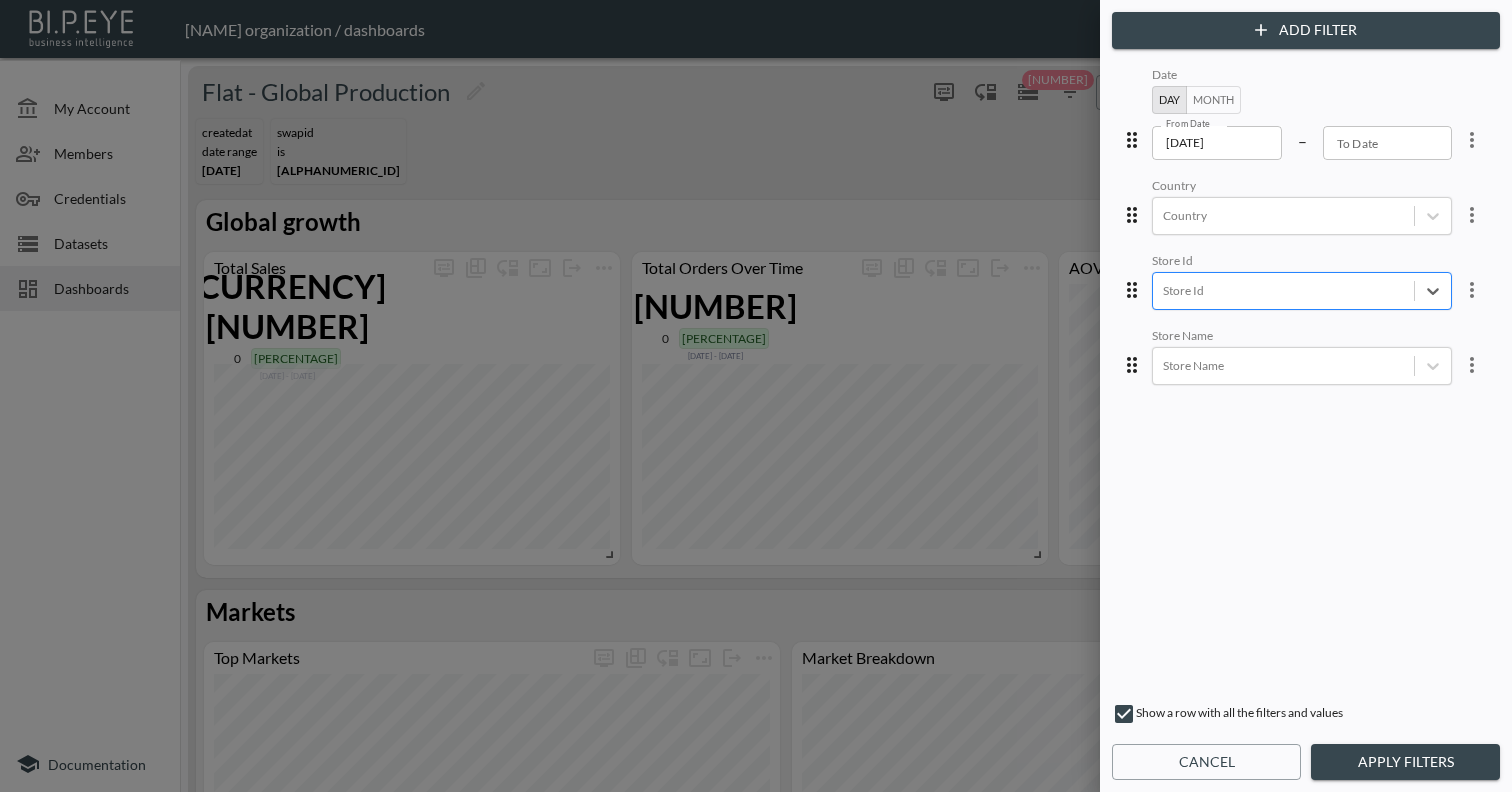 paste on "[RANDOM_STRING]" 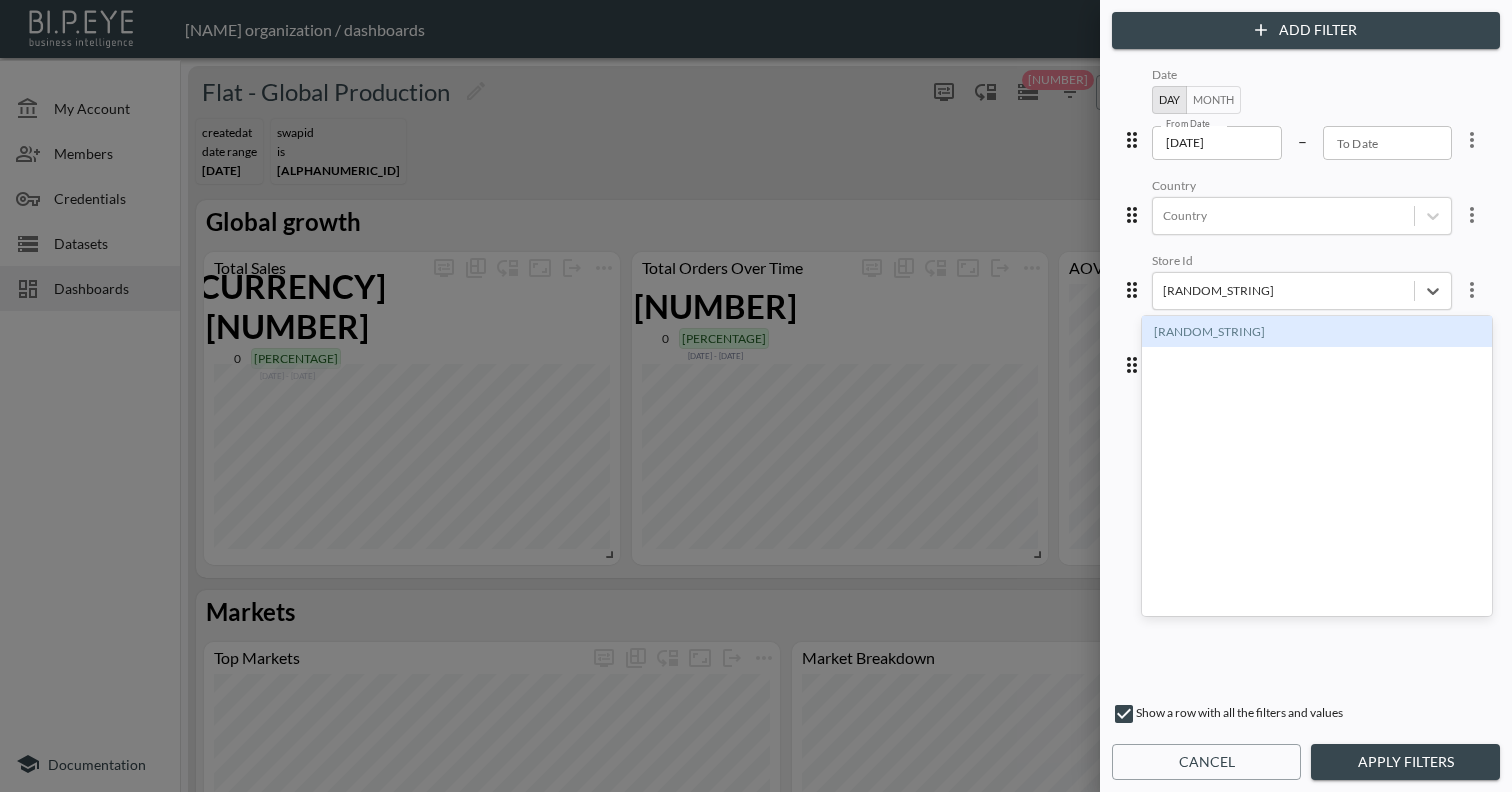 click on "[RANDOM_STRING]" at bounding box center [1317, 331] 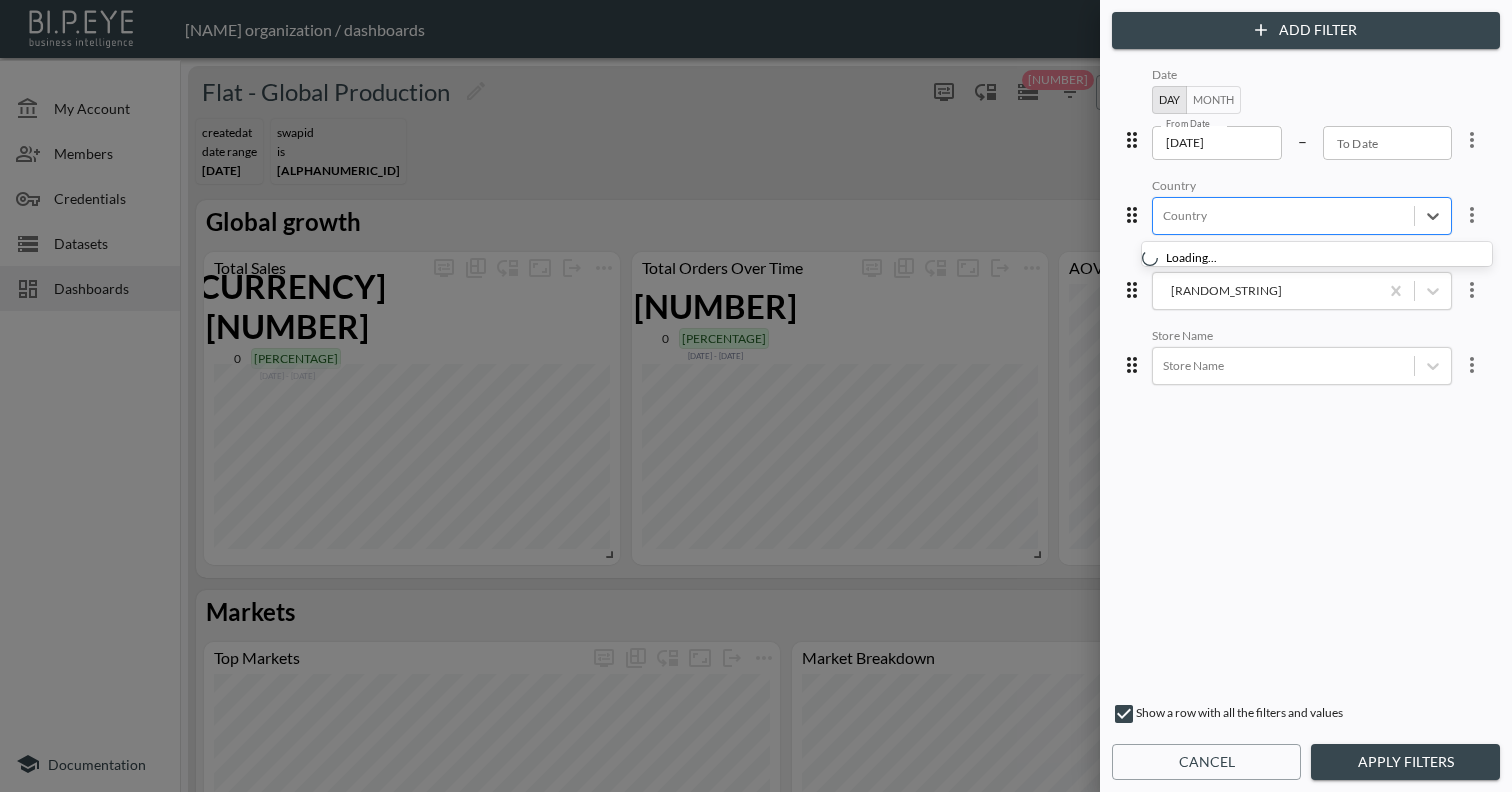 click at bounding box center (1283, 215) 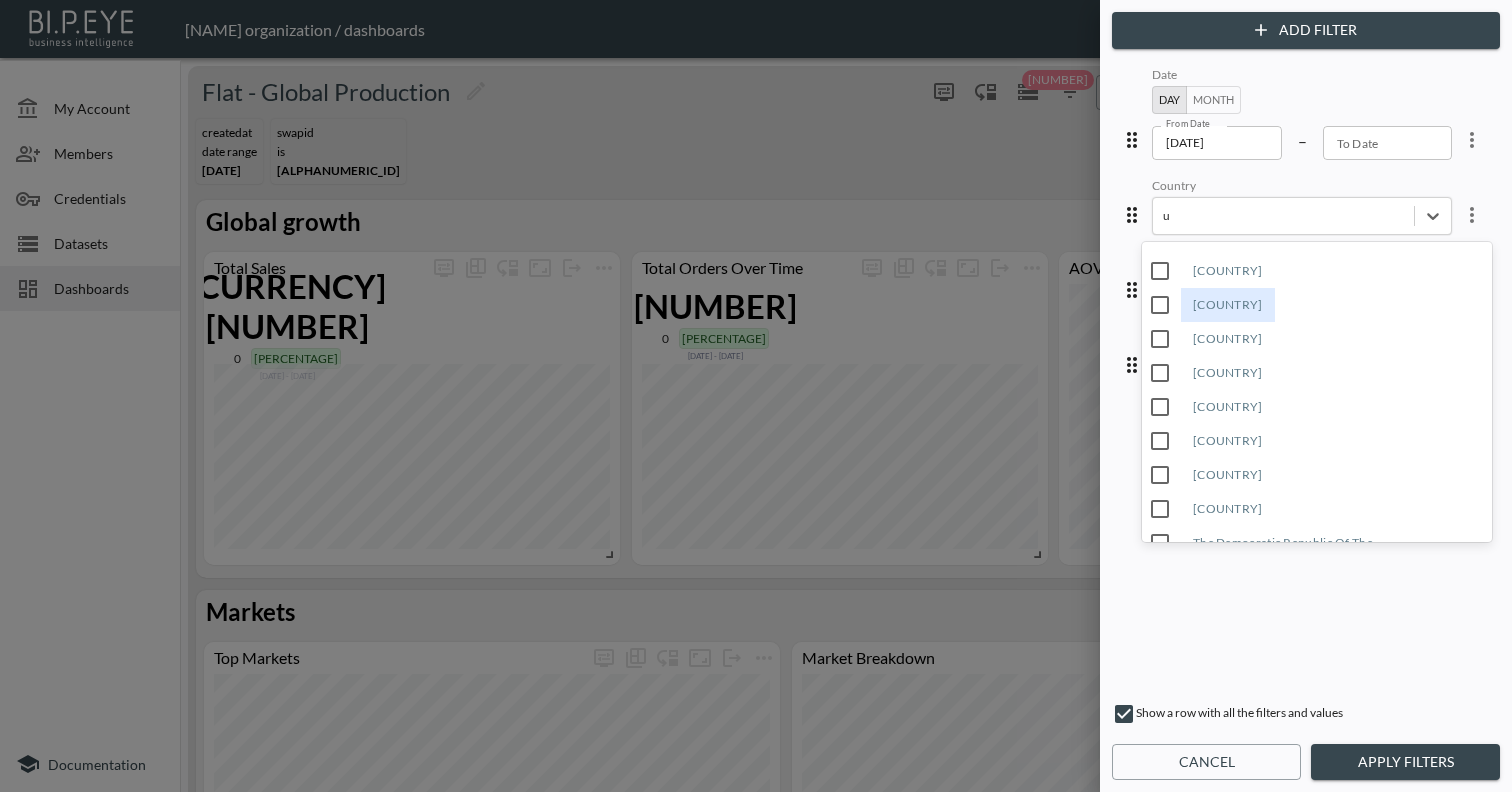 click on "[COUNTRY]" at bounding box center (1160, 305) 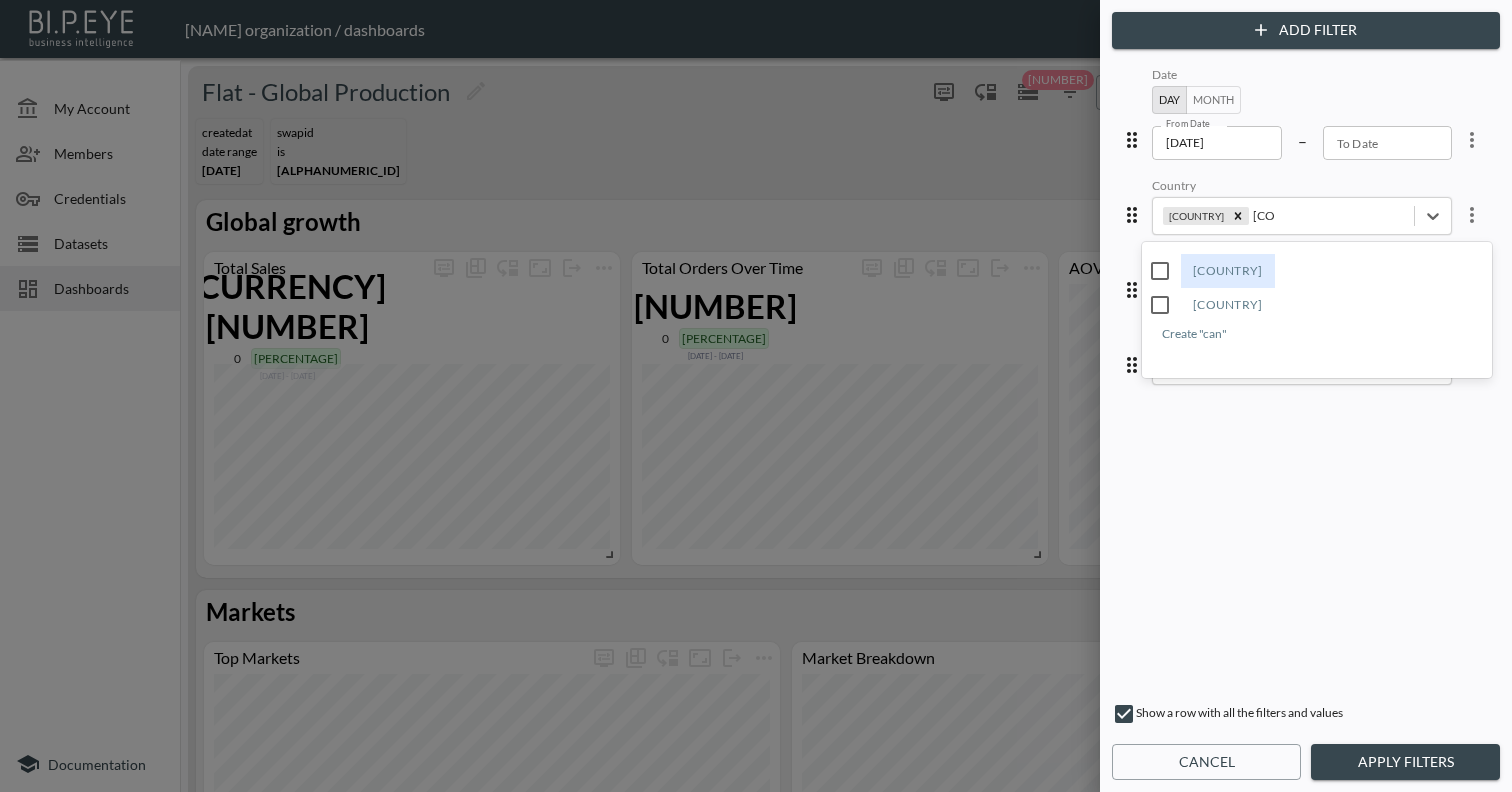 click on "[COUNTRY]" at bounding box center (1160, 271) 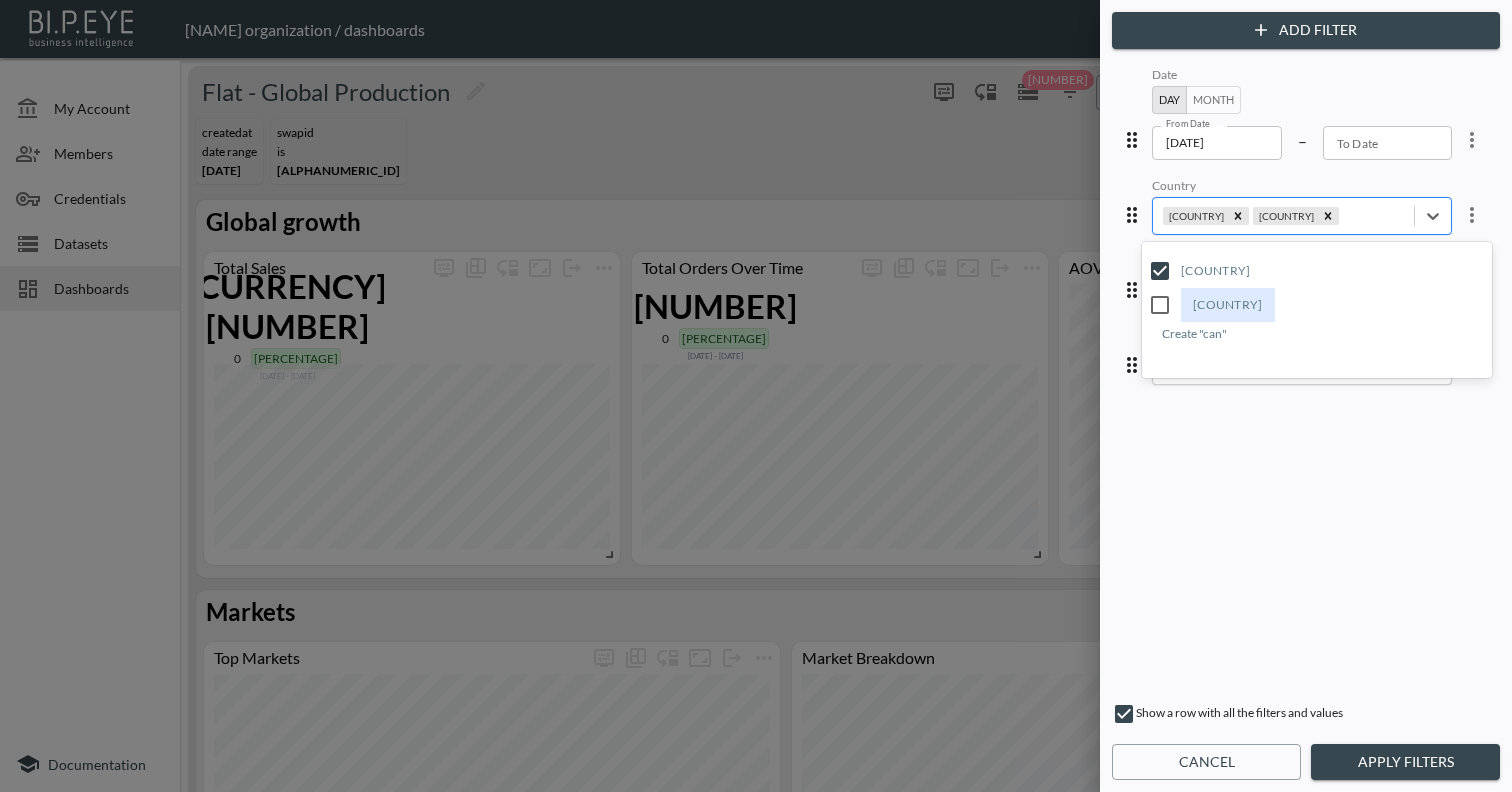 click at bounding box center [1373, 215] 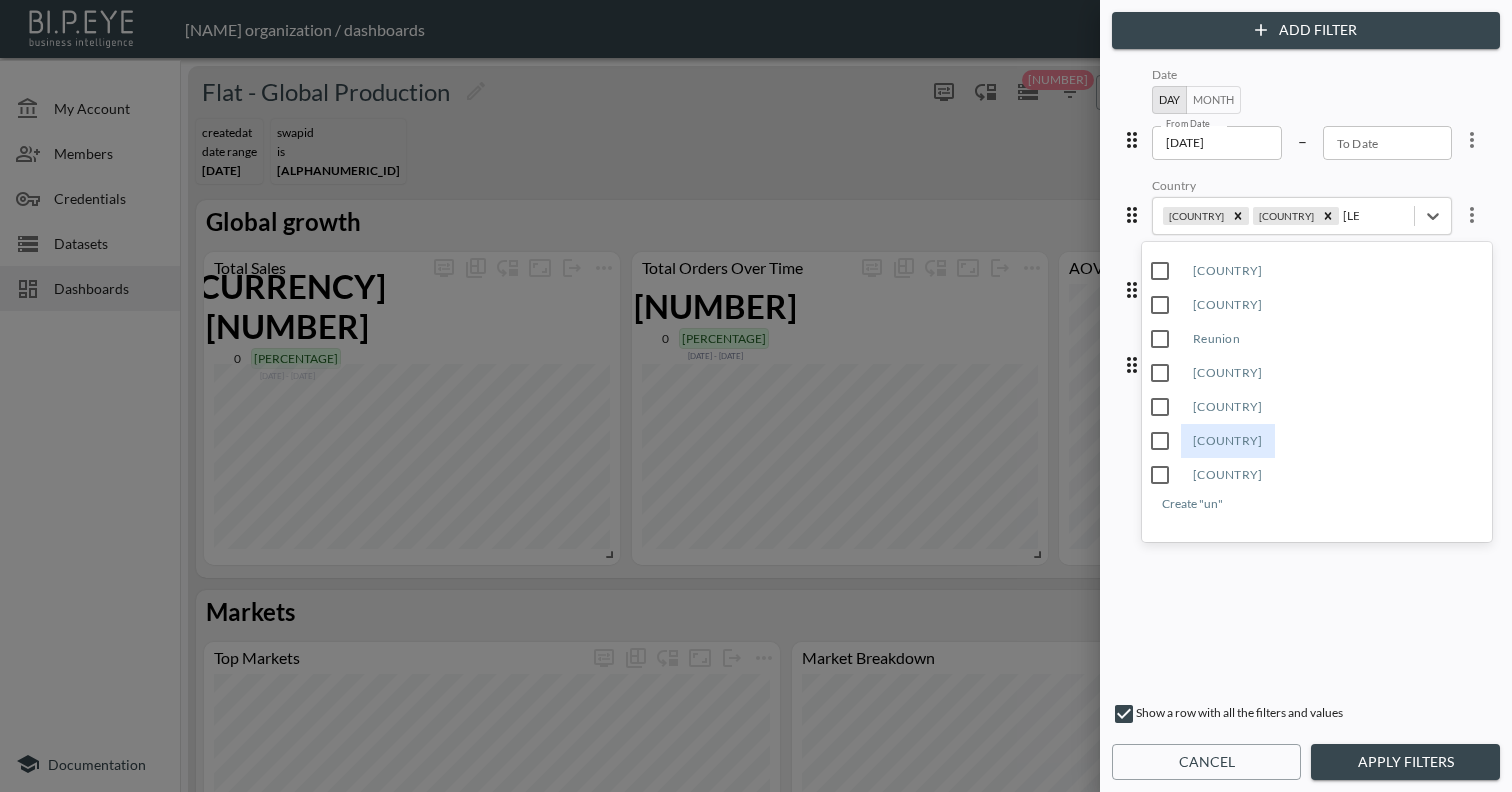 click on "[COUNTRY]" at bounding box center (1160, 475) 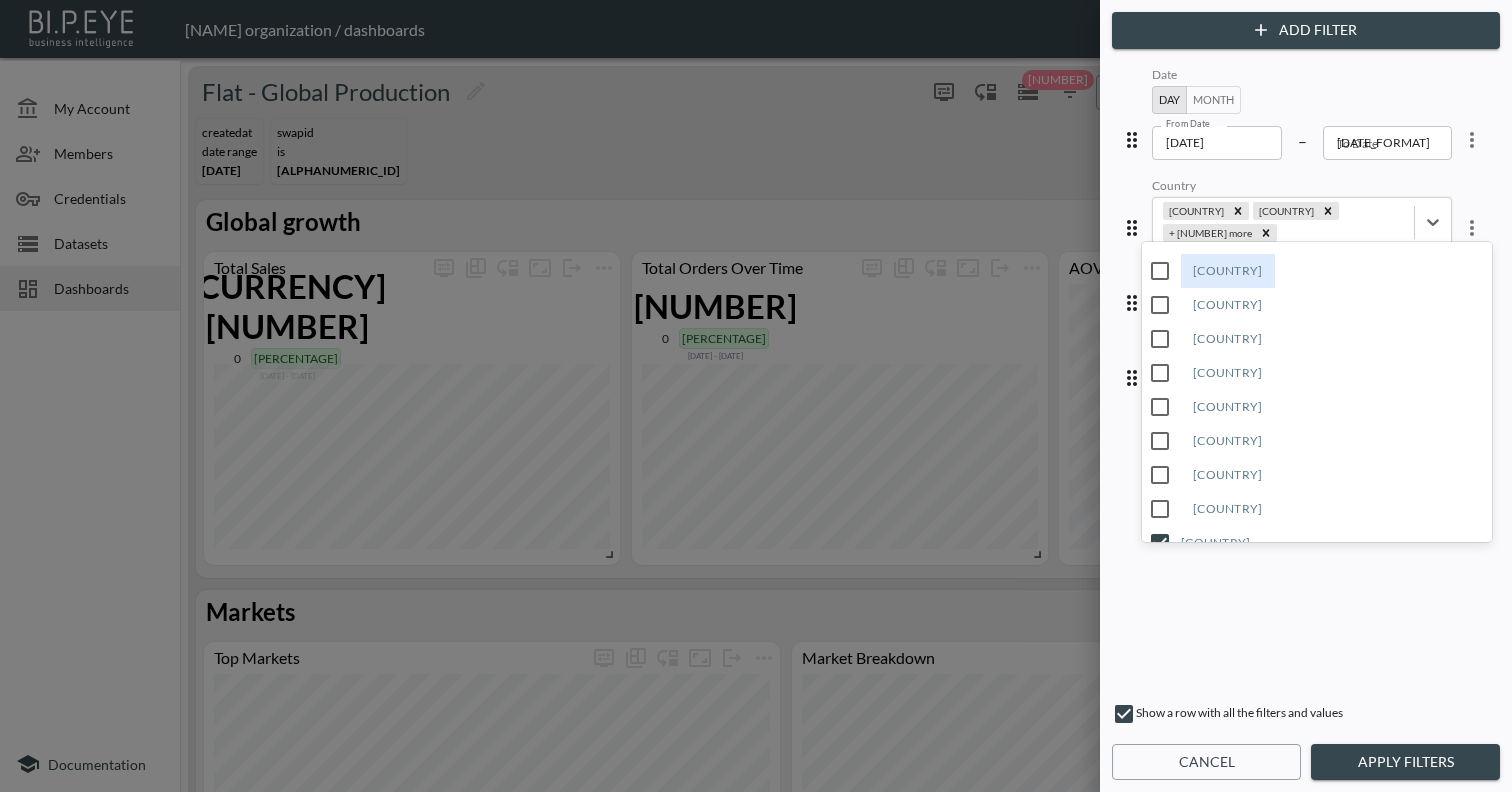 click on "[DATE_FORMAT]" at bounding box center [1388, 143] 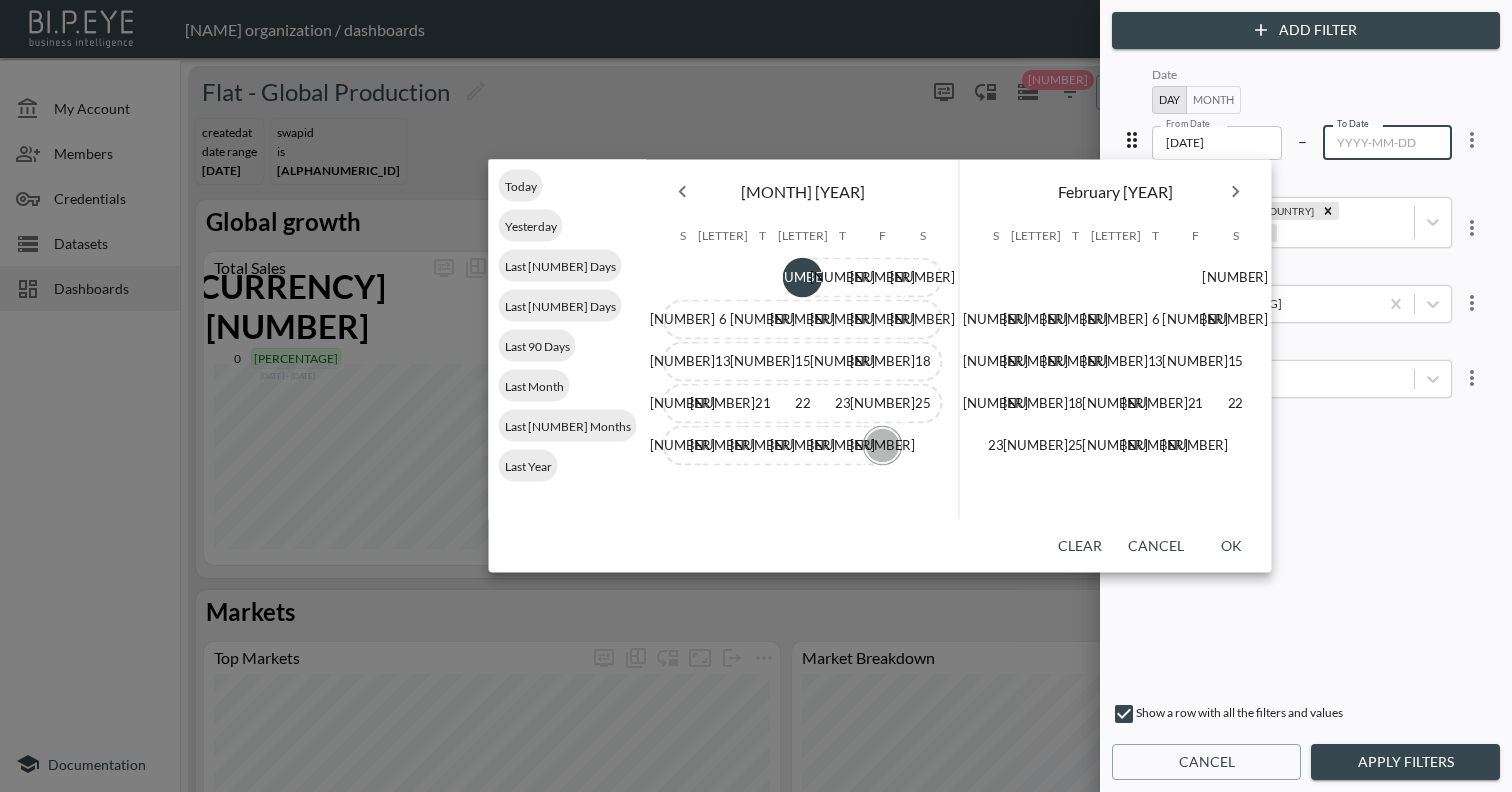 click on "[NUMBER]" at bounding box center (883, 446) 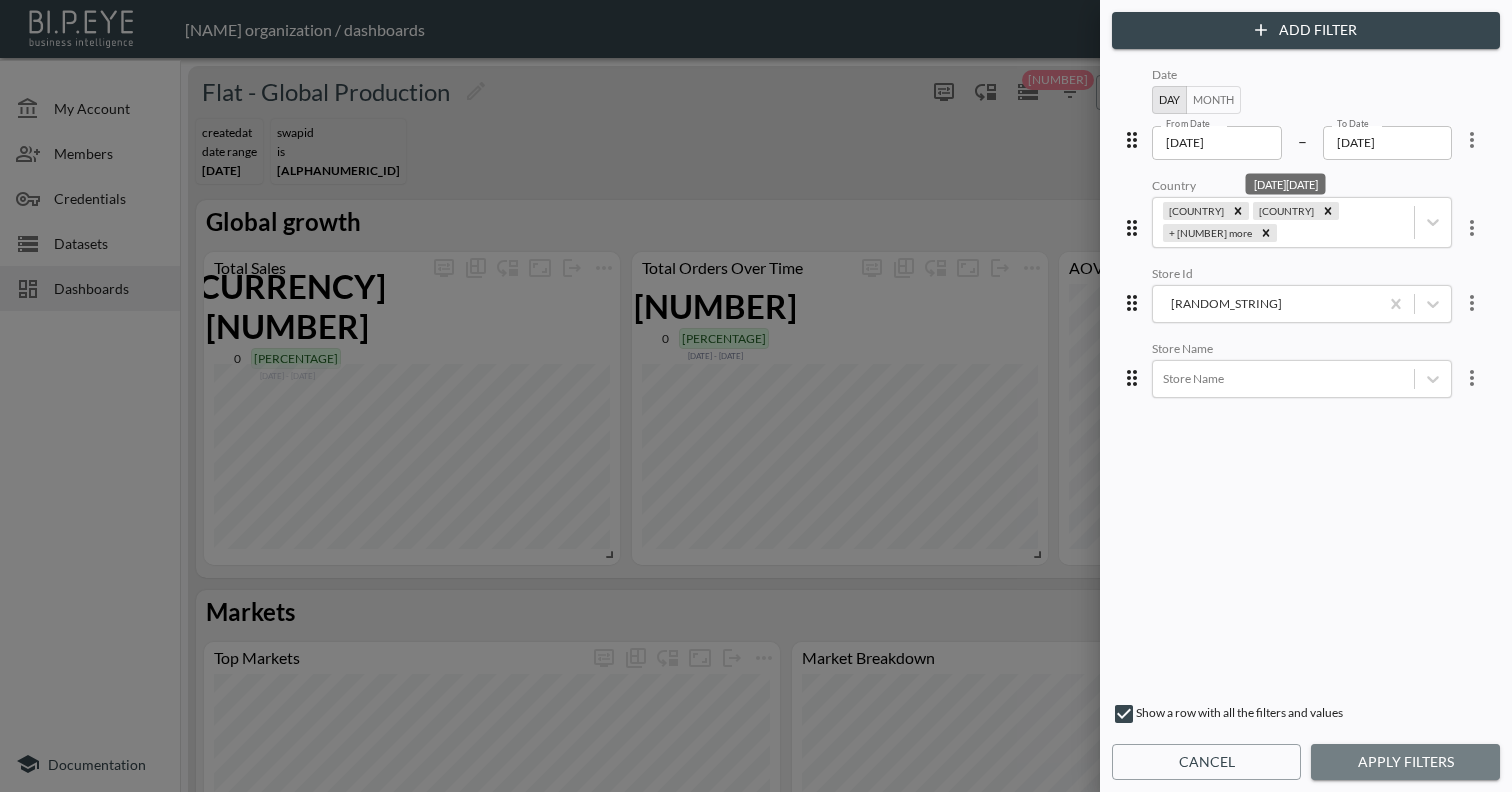 click on "Apply Filters" at bounding box center [1405, 762] 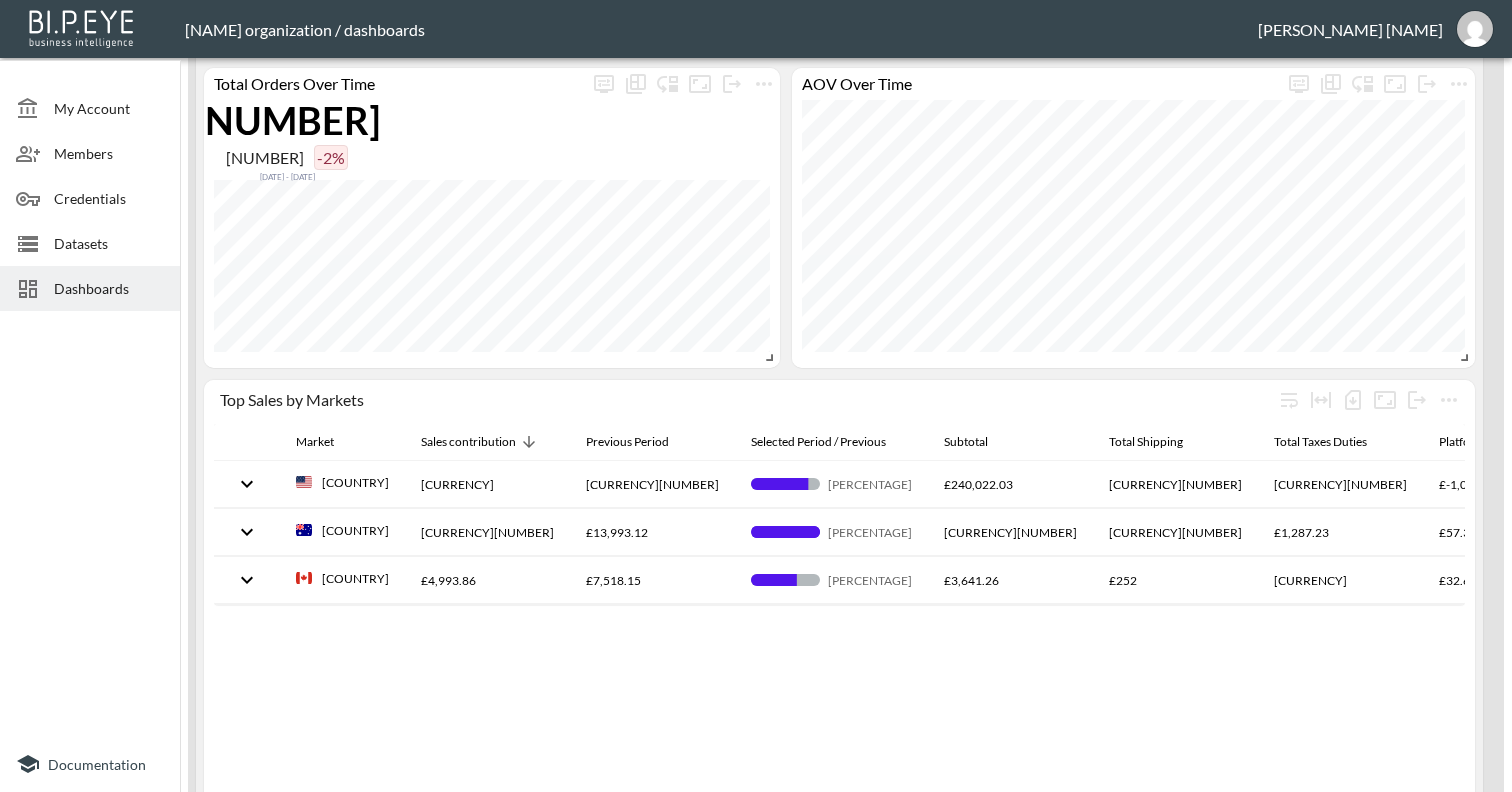 scroll, scrollTop: 906, scrollLeft: 0, axis: vertical 